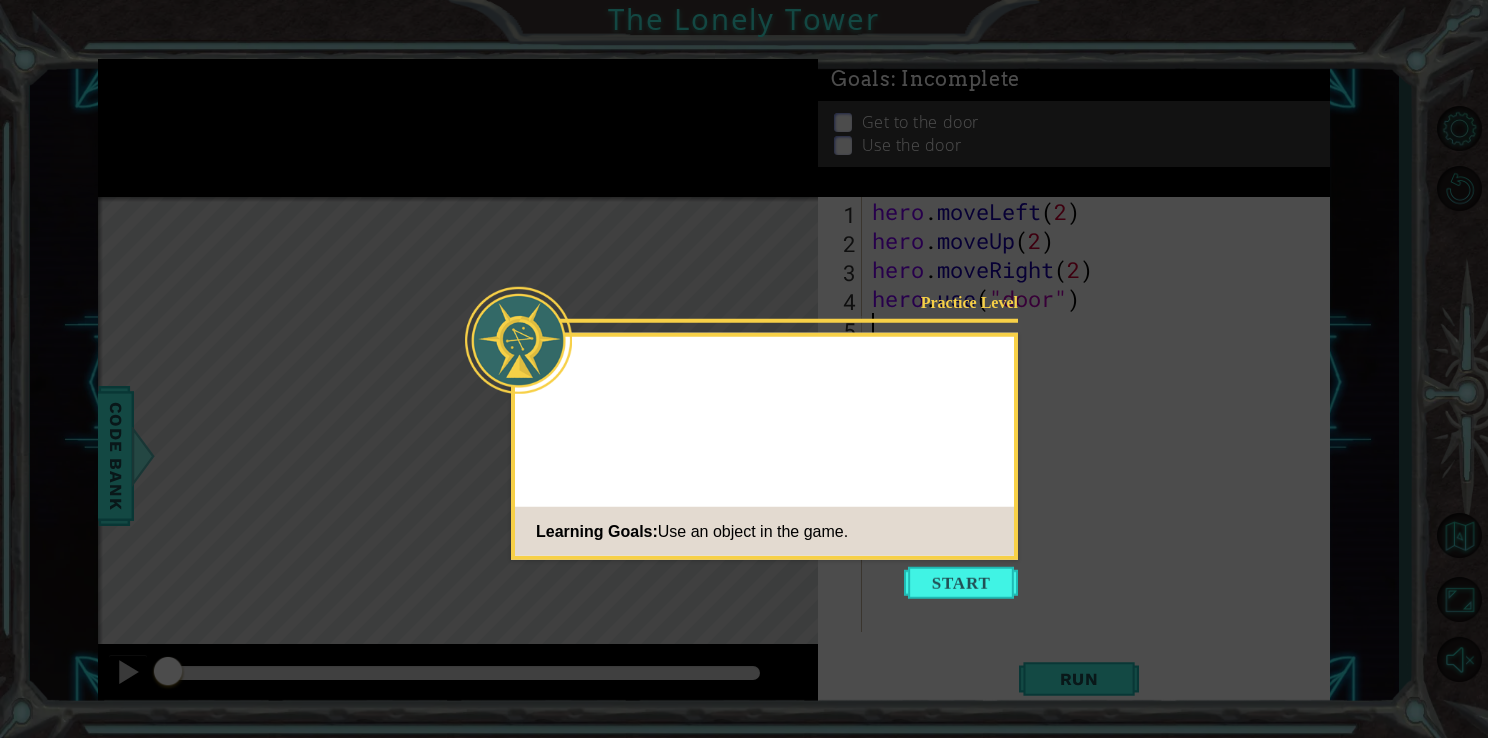 scroll, scrollTop: 0, scrollLeft: 0, axis: both 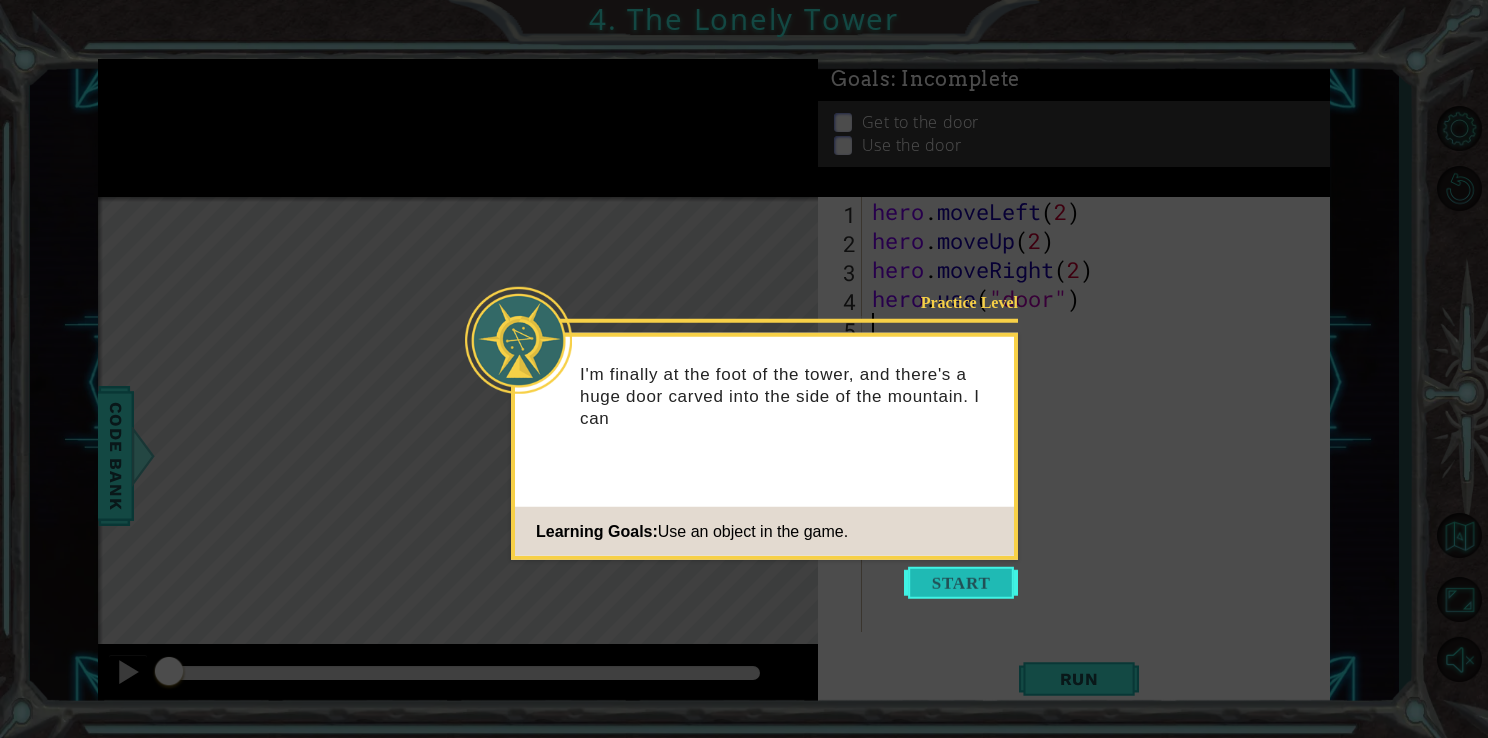 click at bounding box center (961, 583) 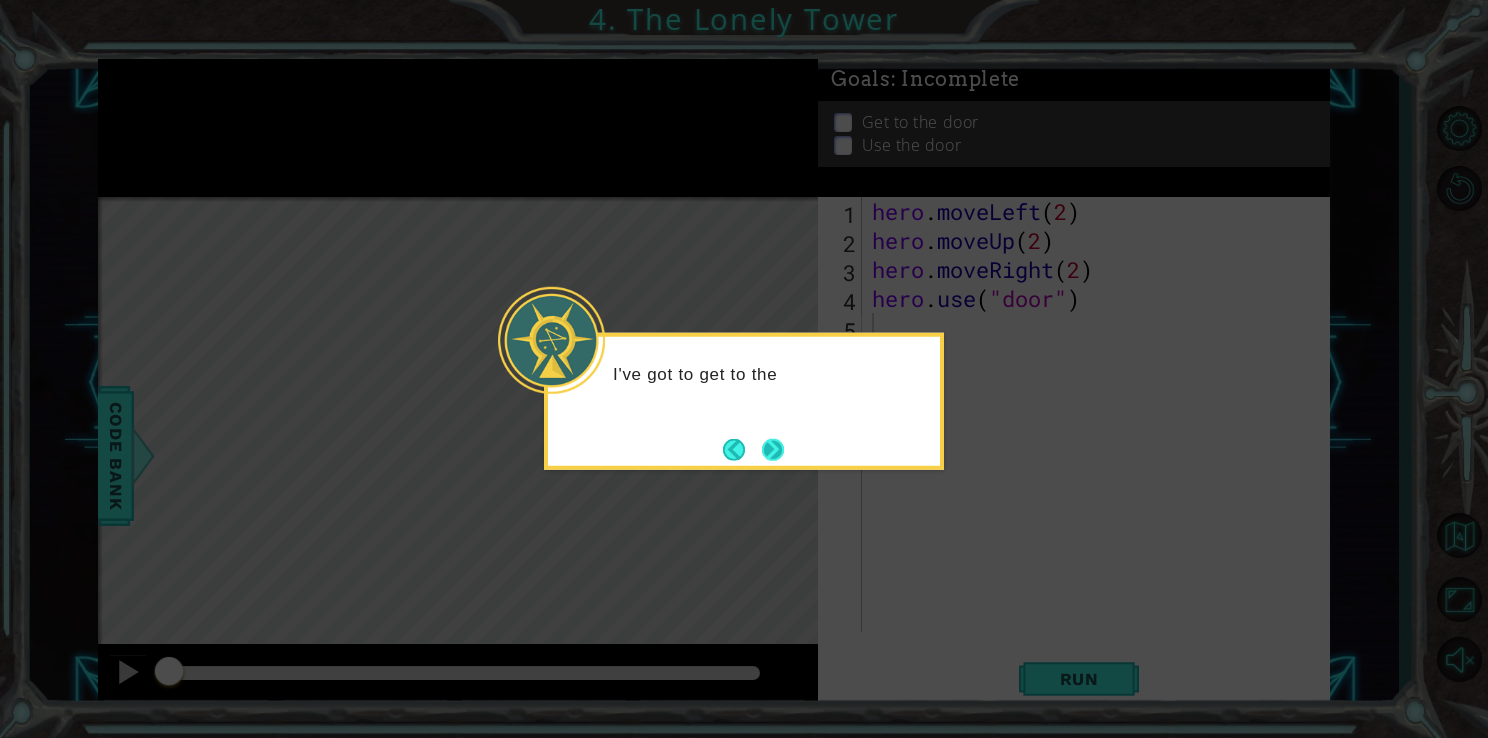 click at bounding box center [772, 449] 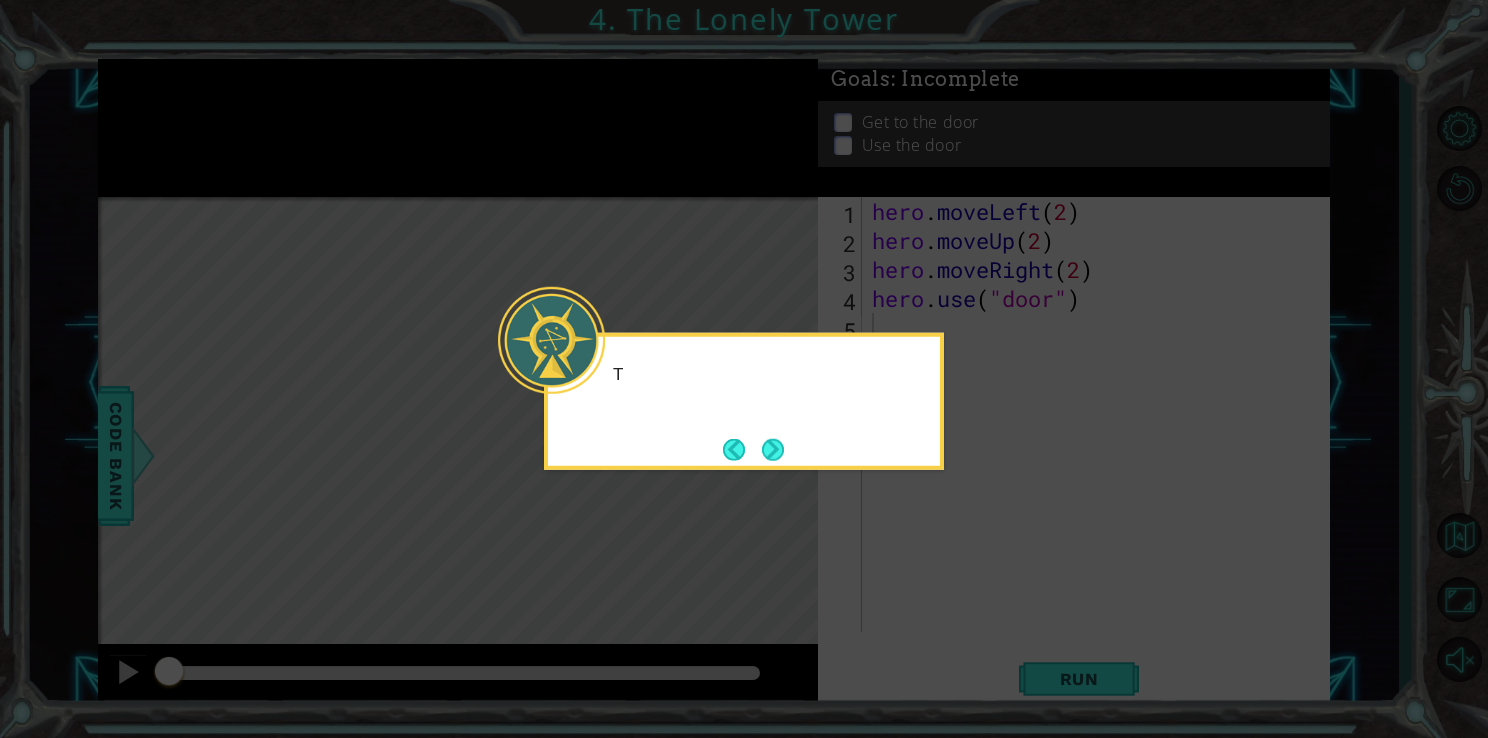 click at bounding box center [773, 449] 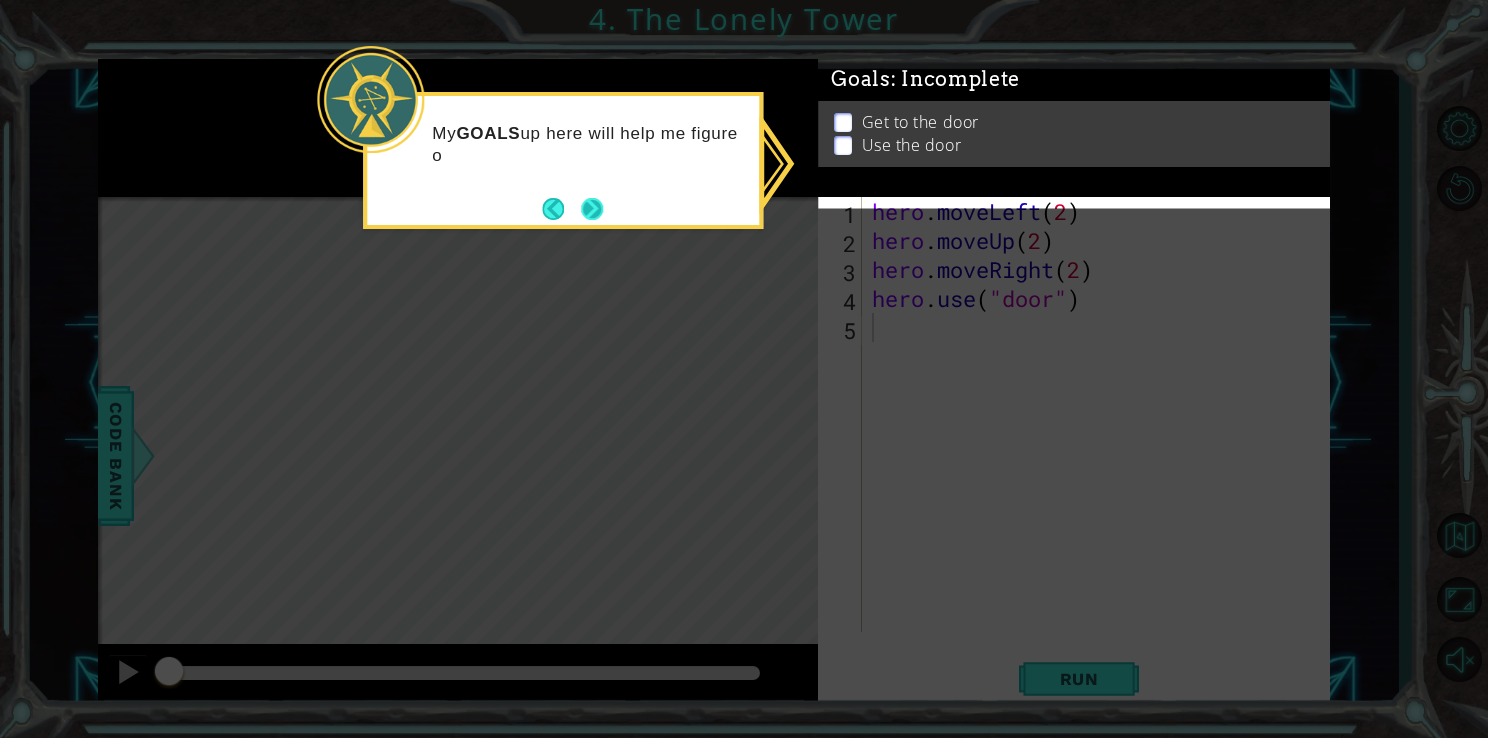 click at bounding box center (592, 209) 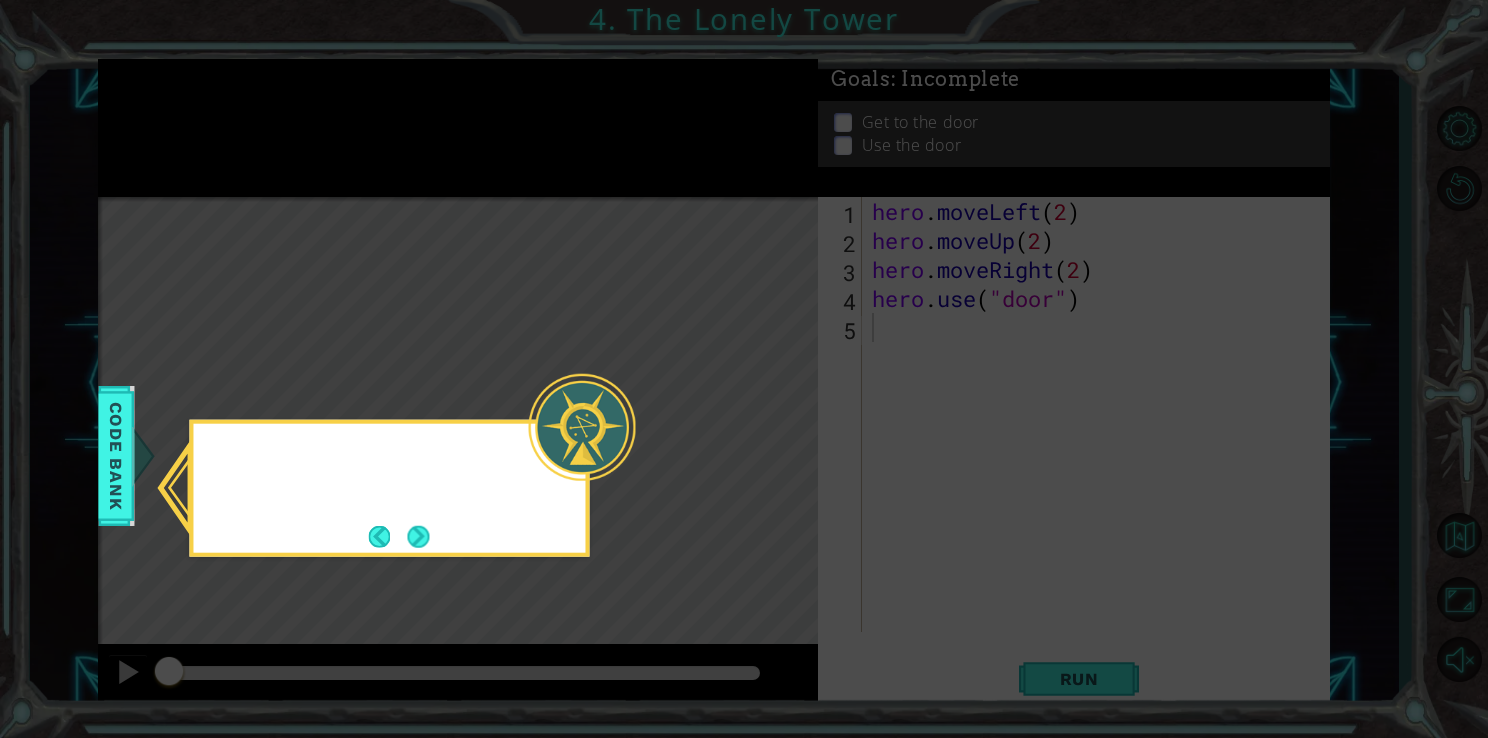 click 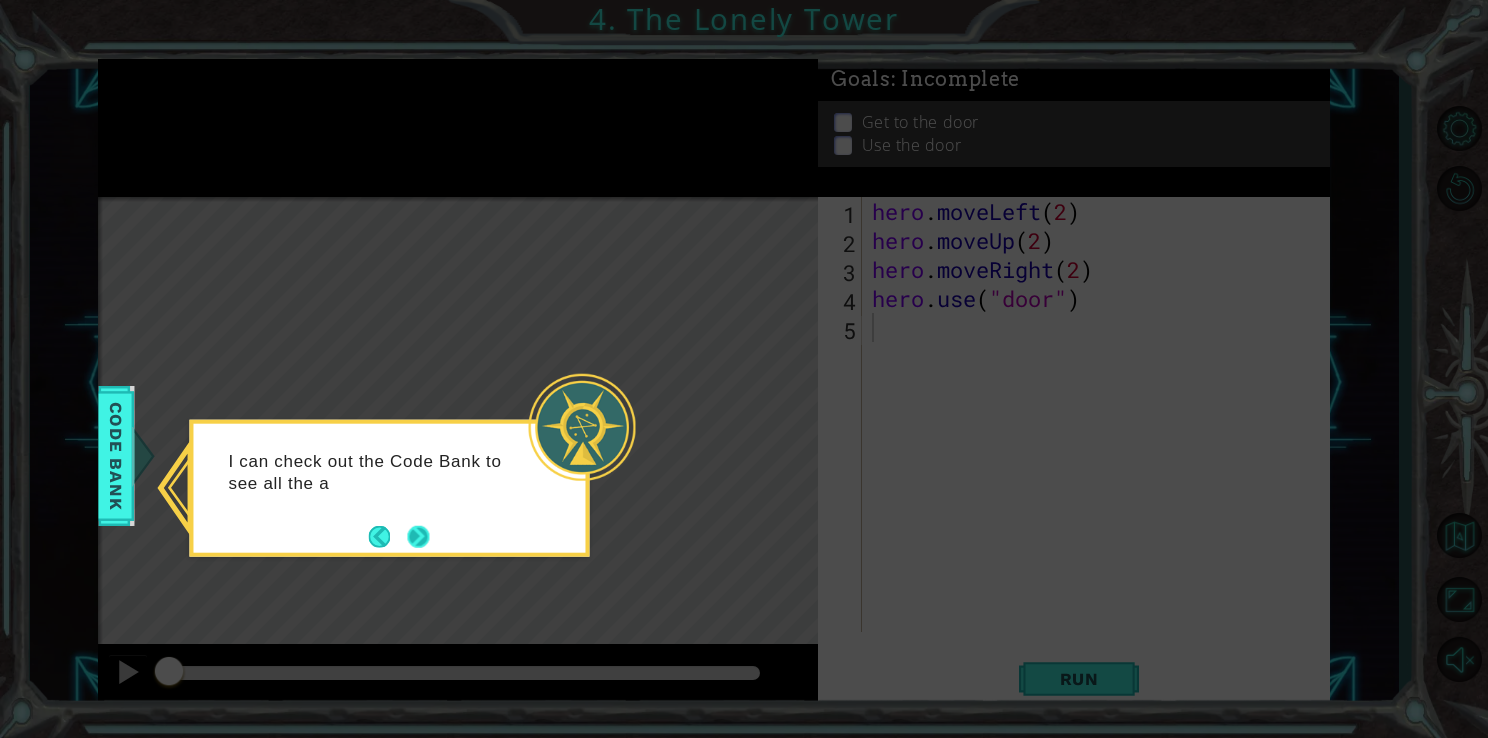click at bounding box center [418, 536] 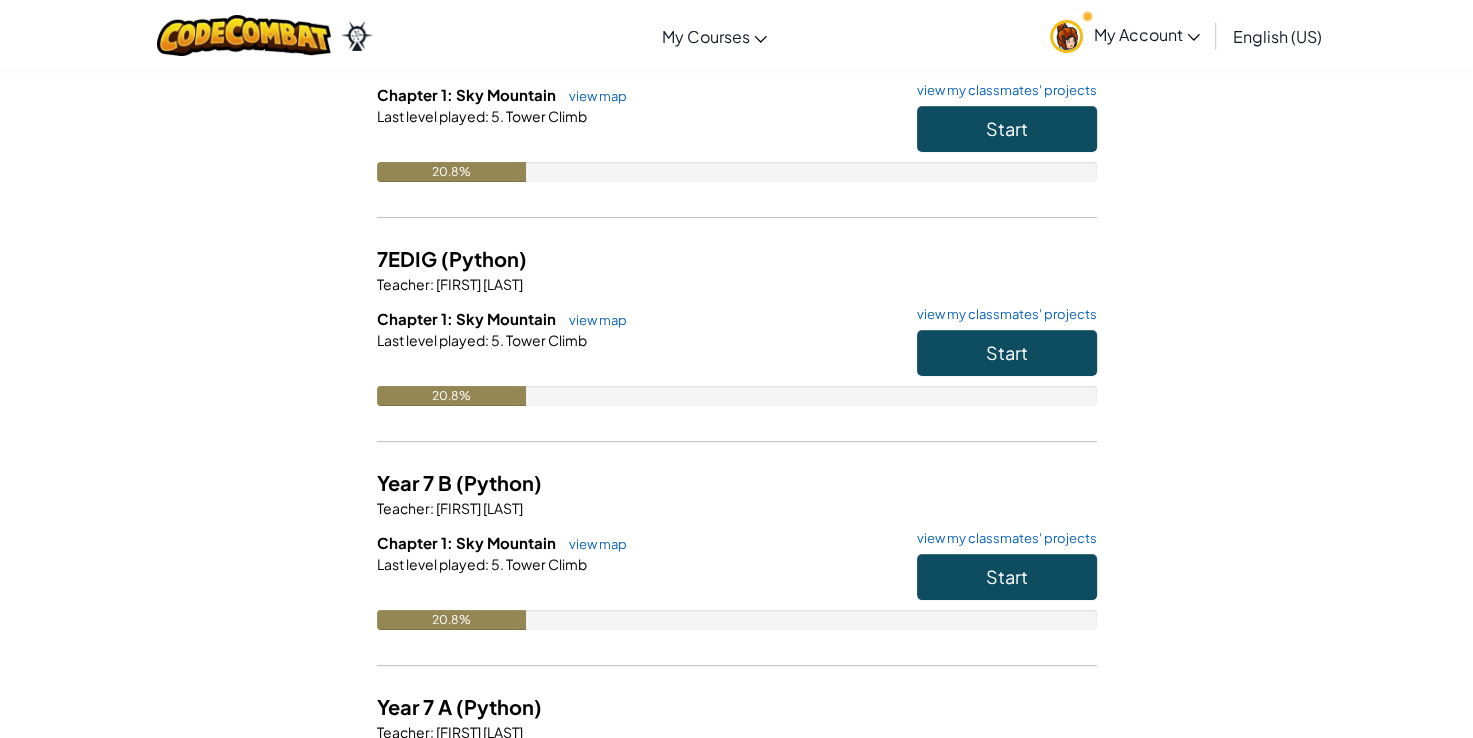 scroll, scrollTop: 224, scrollLeft: 0, axis: vertical 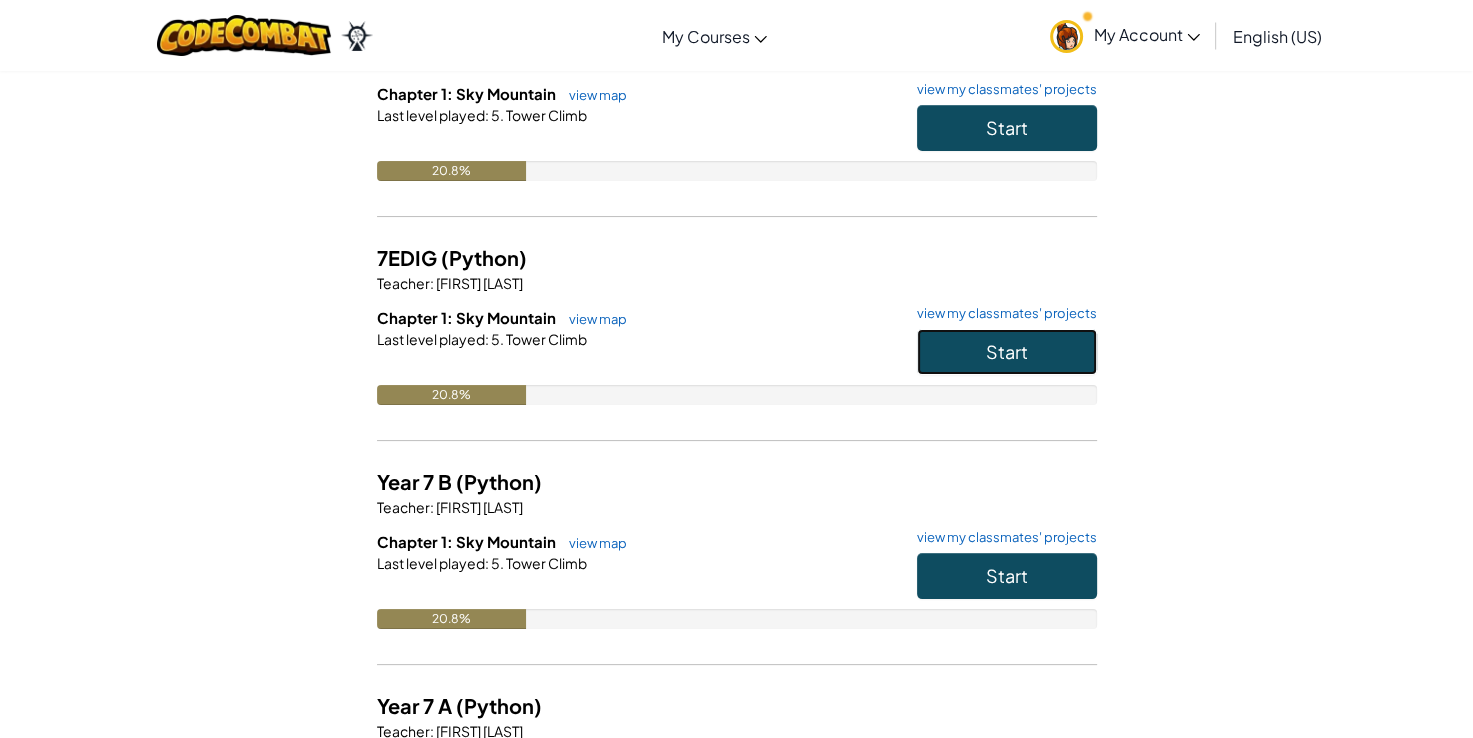 click on "Start" at bounding box center [1007, 351] 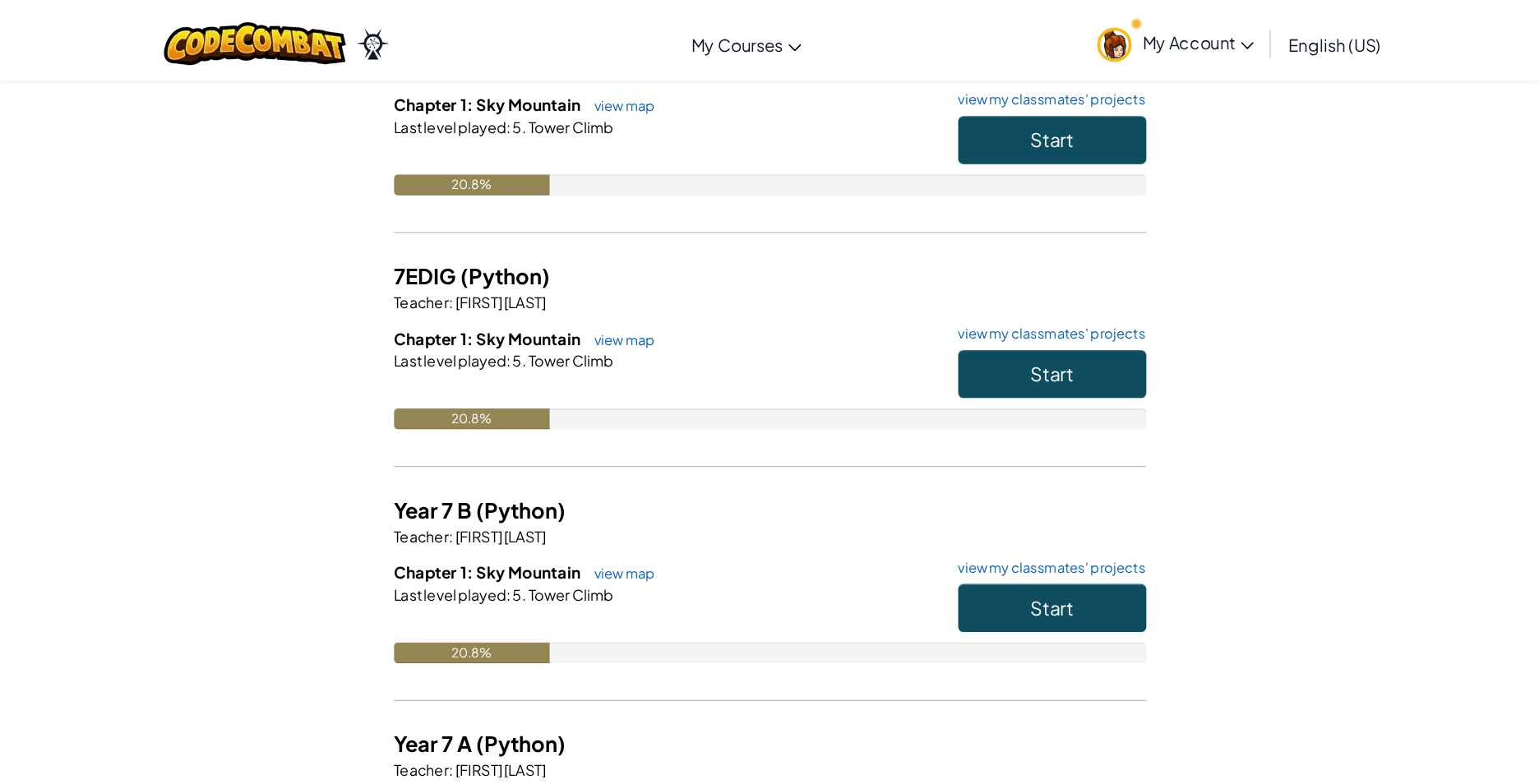 scroll, scrollTop: 0, scrollLeft: 0, axis: both 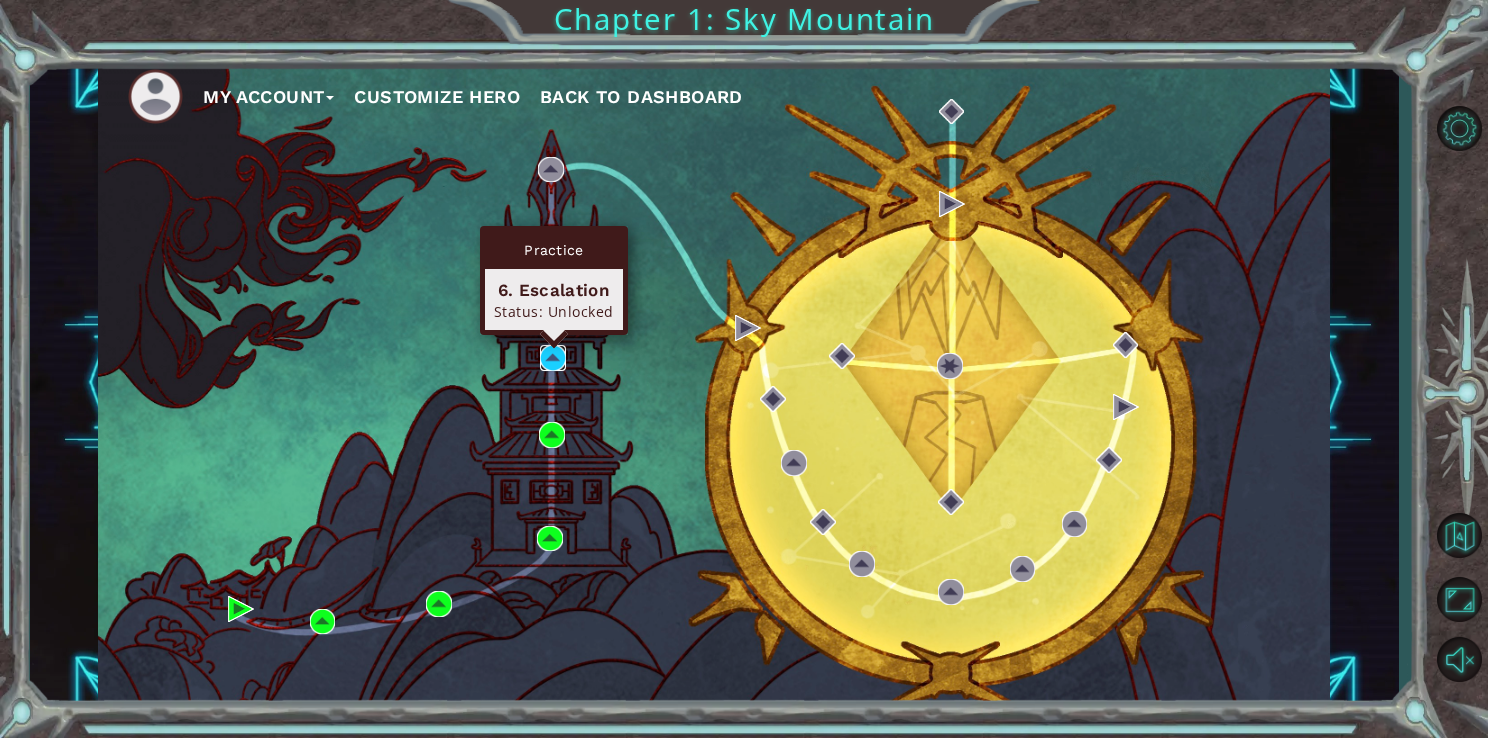 click at bounding box center (553, 358) 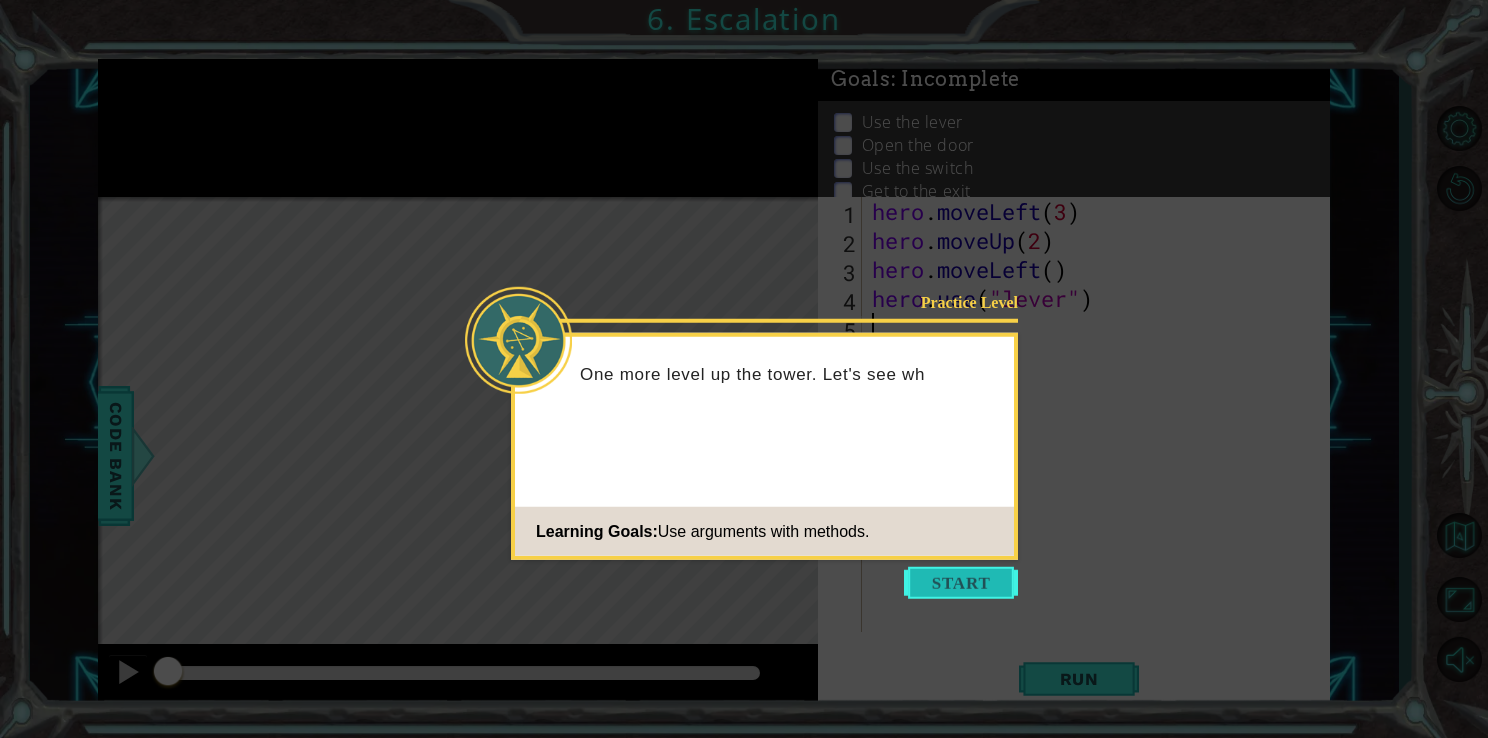 click at bounding box center (961, 583) 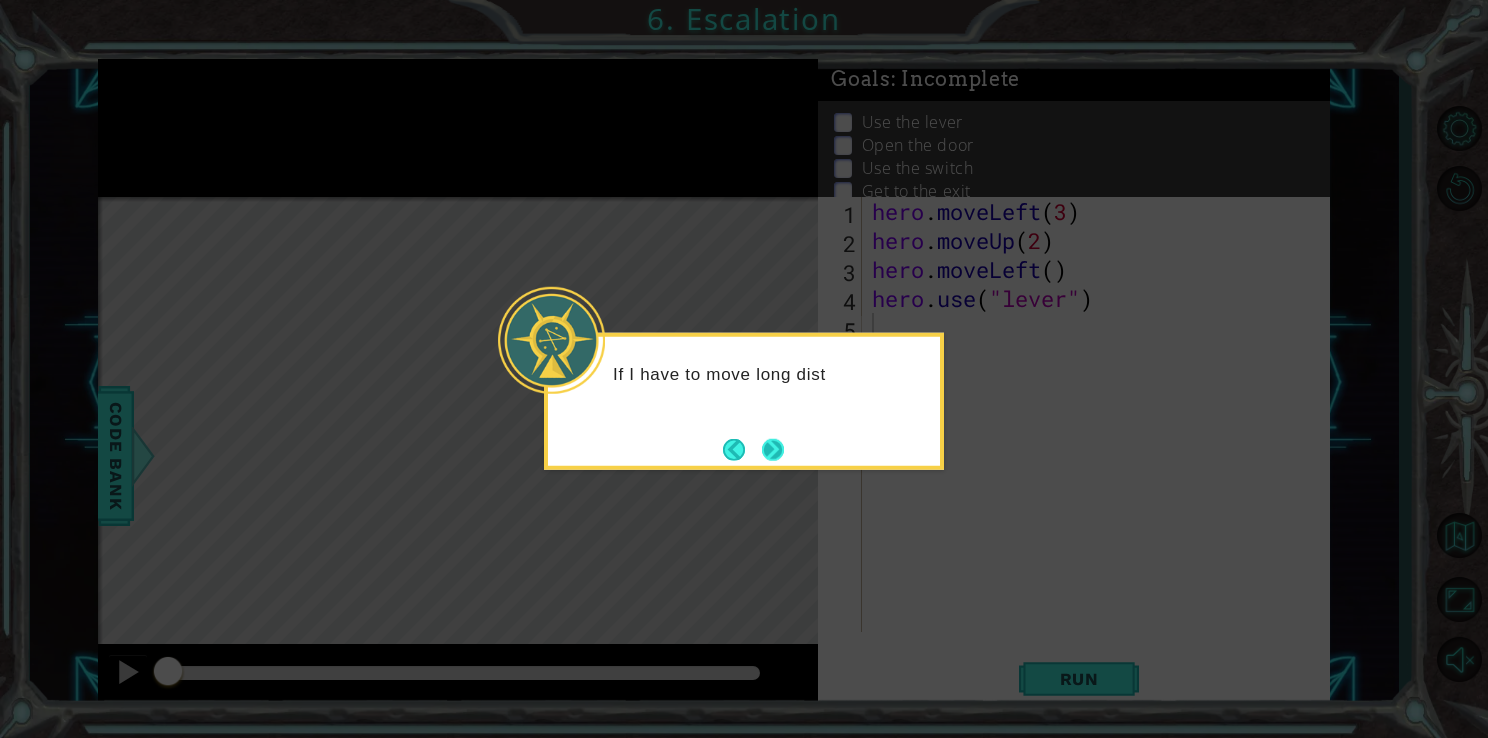 click at bounding box center [772, 449] 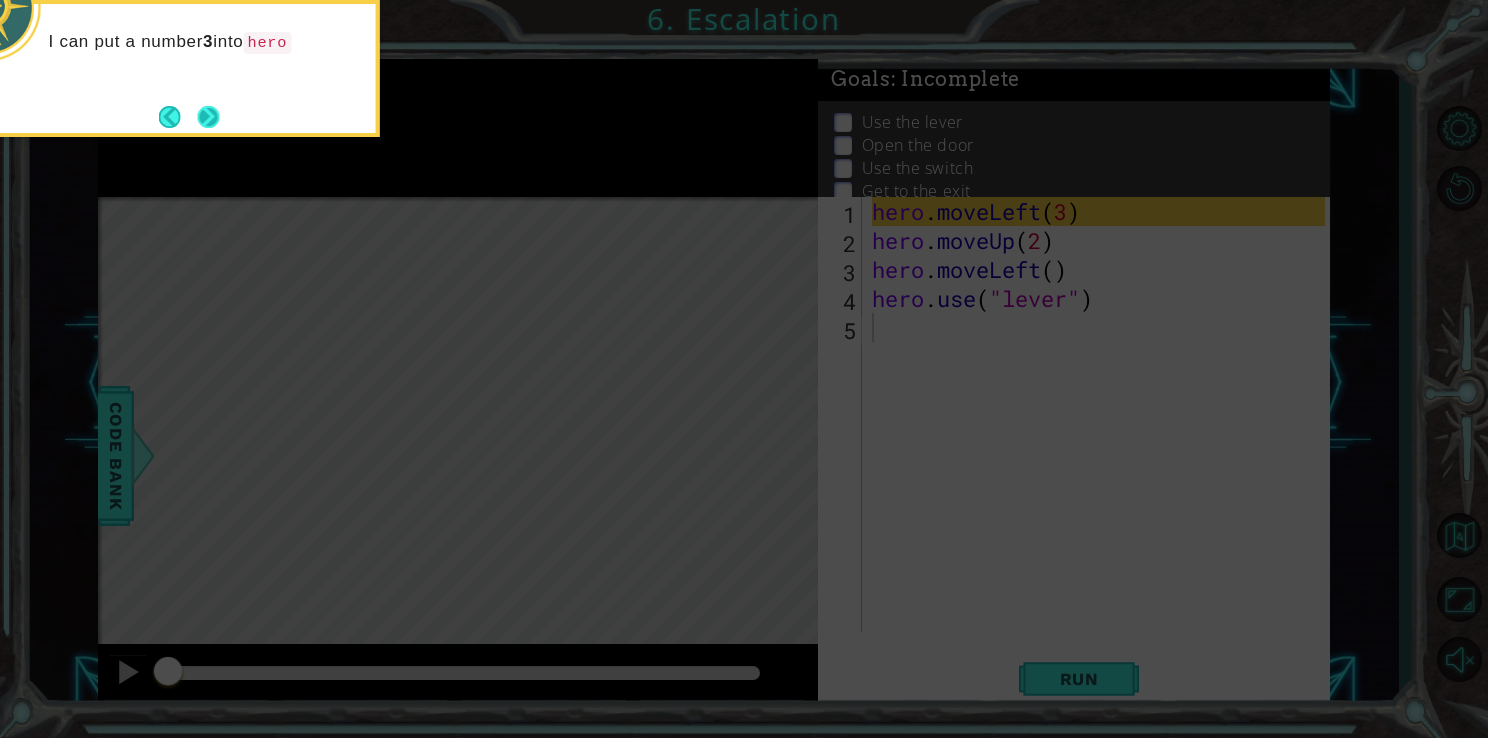 click at bounding box center (208, 116) 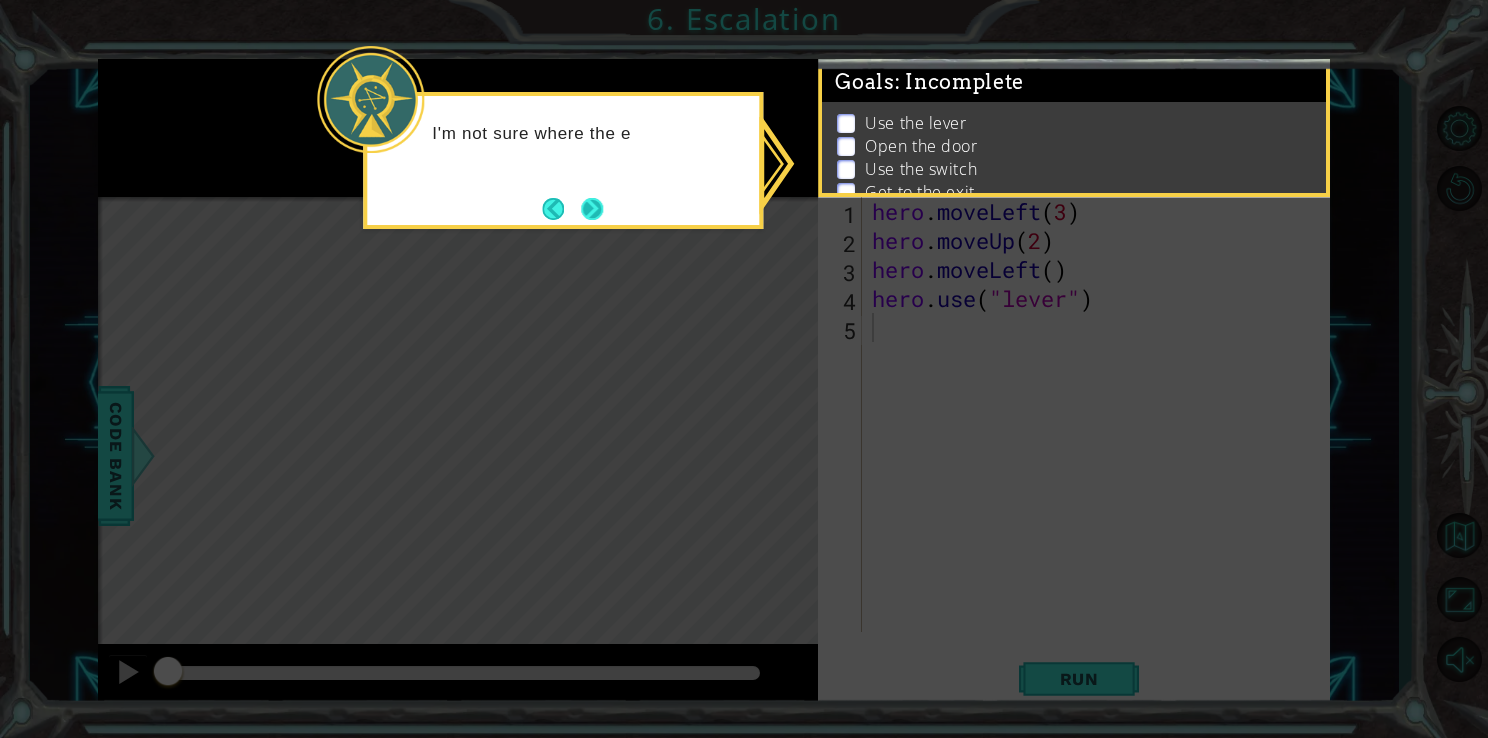 click at bounding box center [592, 208] 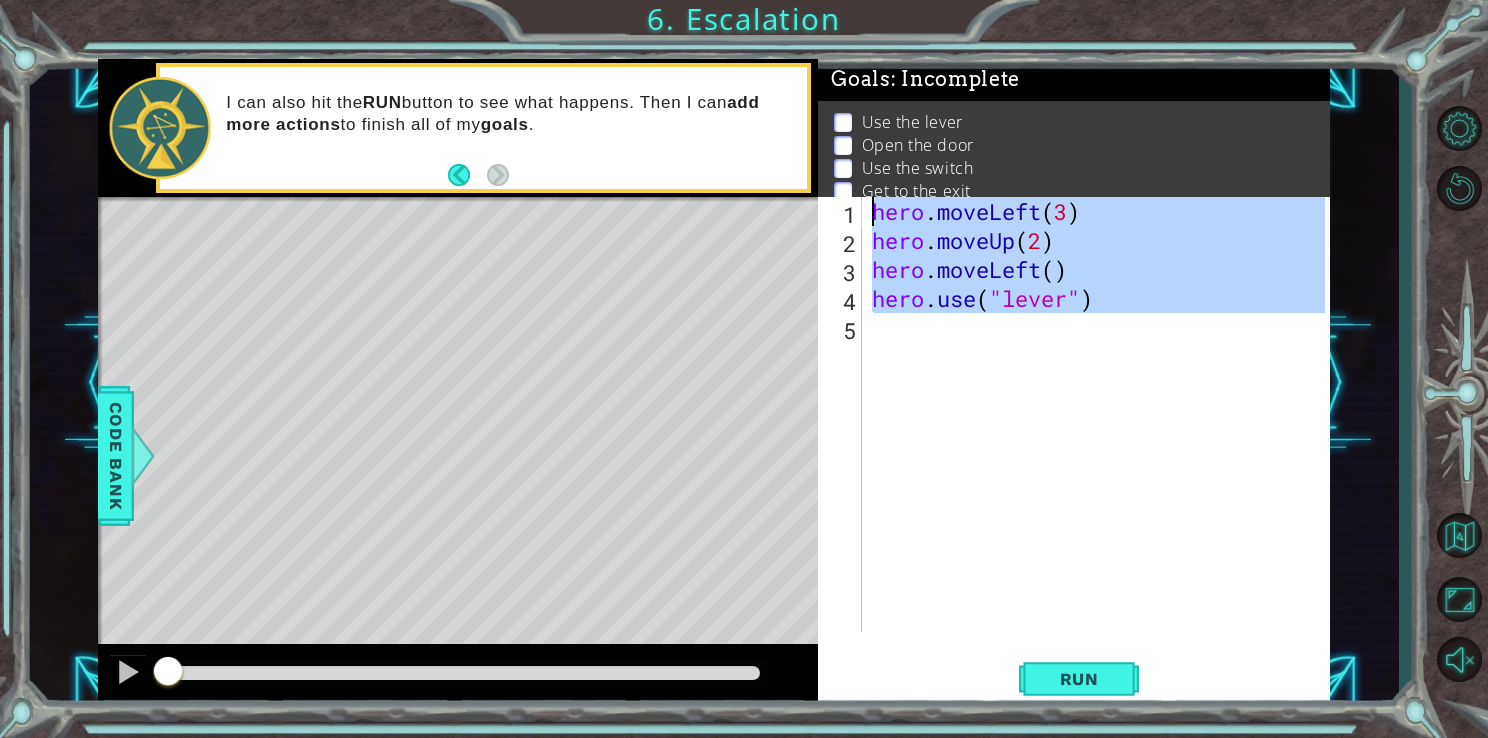 drag, startPoint x: 978, startPoint y: 338, endPoint x: 876, endPoint y: 215, distance: 159.79048 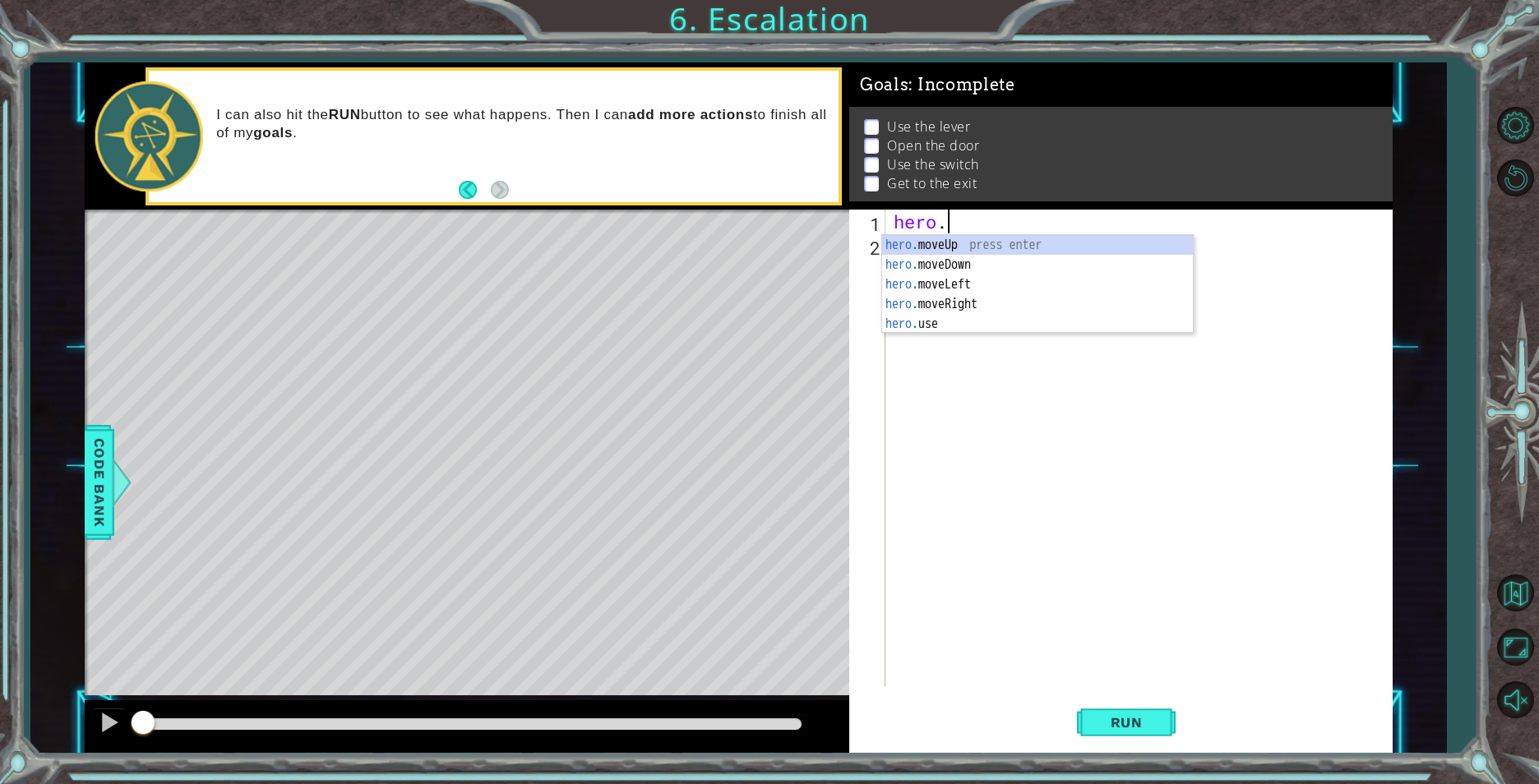 scroll, scrollTop: 0, scrollLeft: 2, axis: horizontal 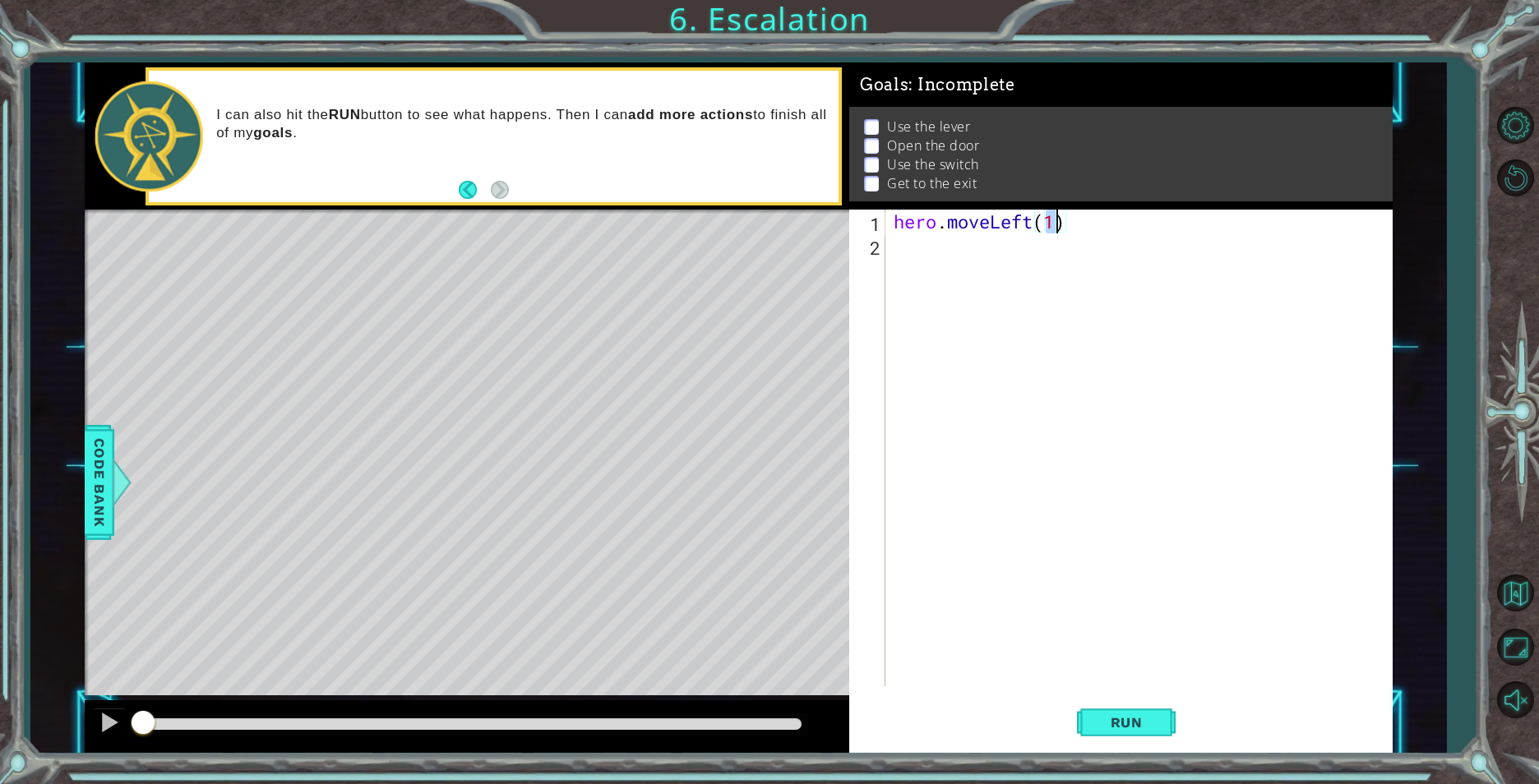 click on "hero . moveLeft ( 1 )" at bounding box center (1143, 472) 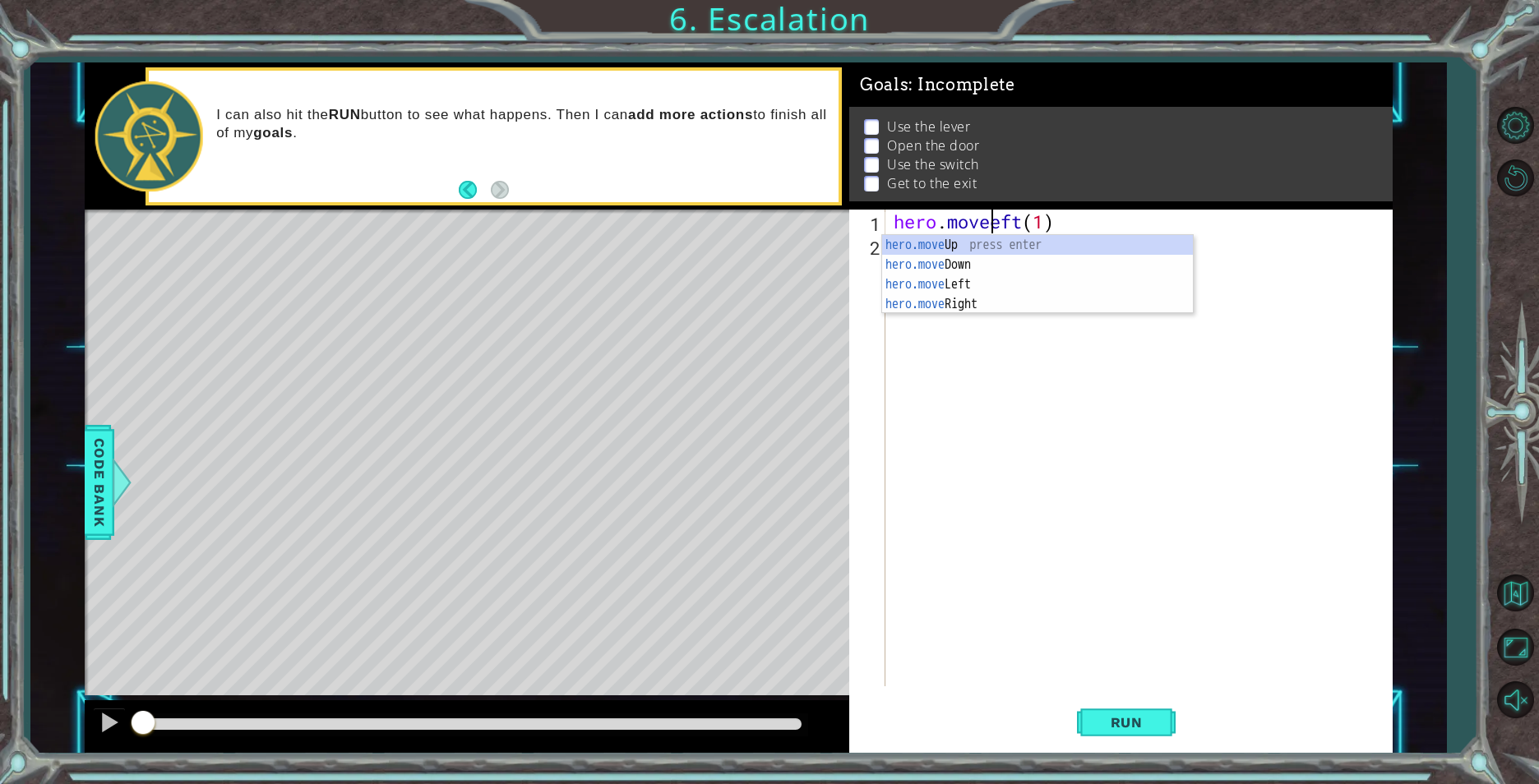scroll, scrollTop: 0, scrollLeft: 6, axis: horizontal 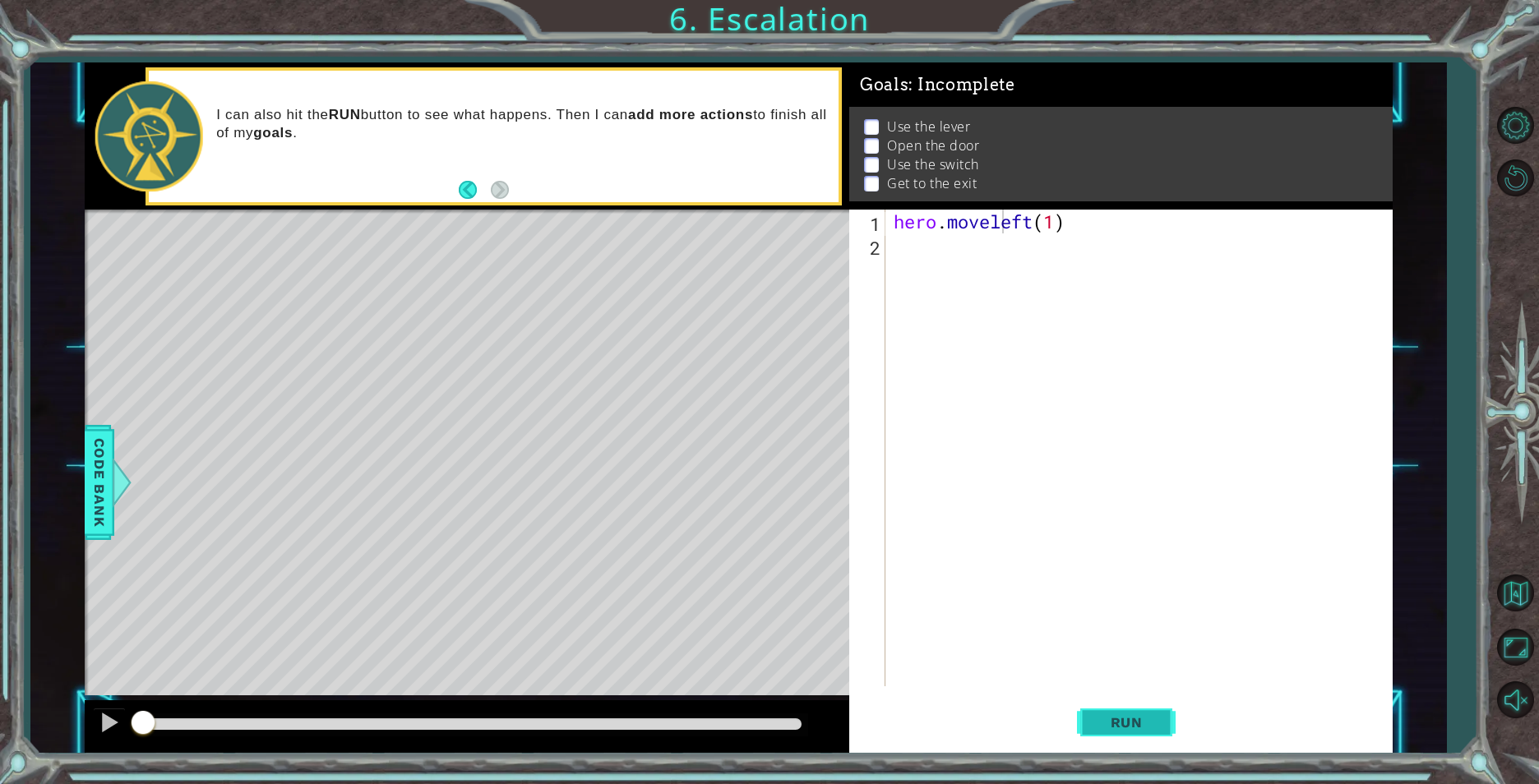 click on "Run" at bounding box center (1126, 722) 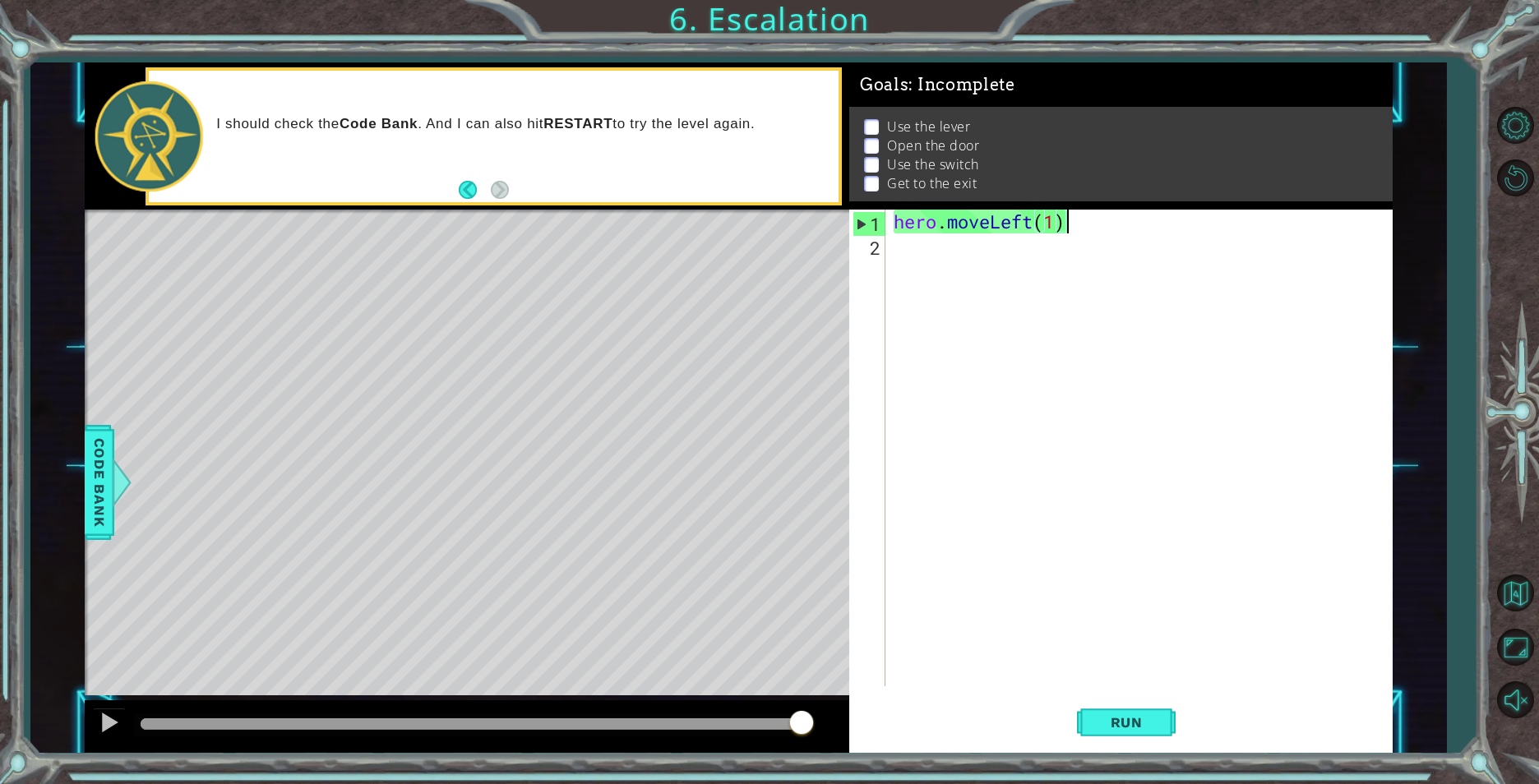 click on "hero . moveLeft ( 1 )" at bounding box center (1143, 472) 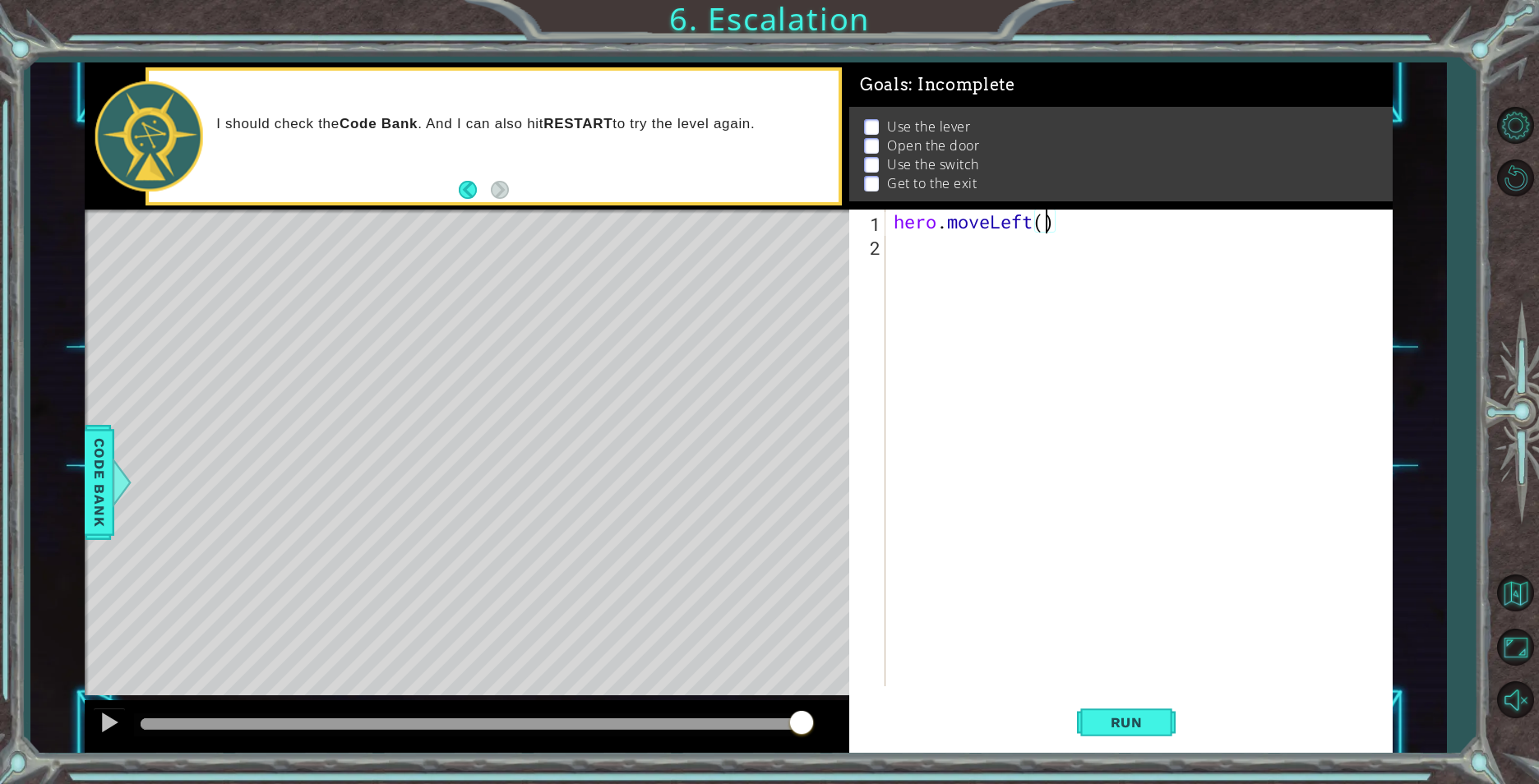 type on "hero.moveLeft(3)" 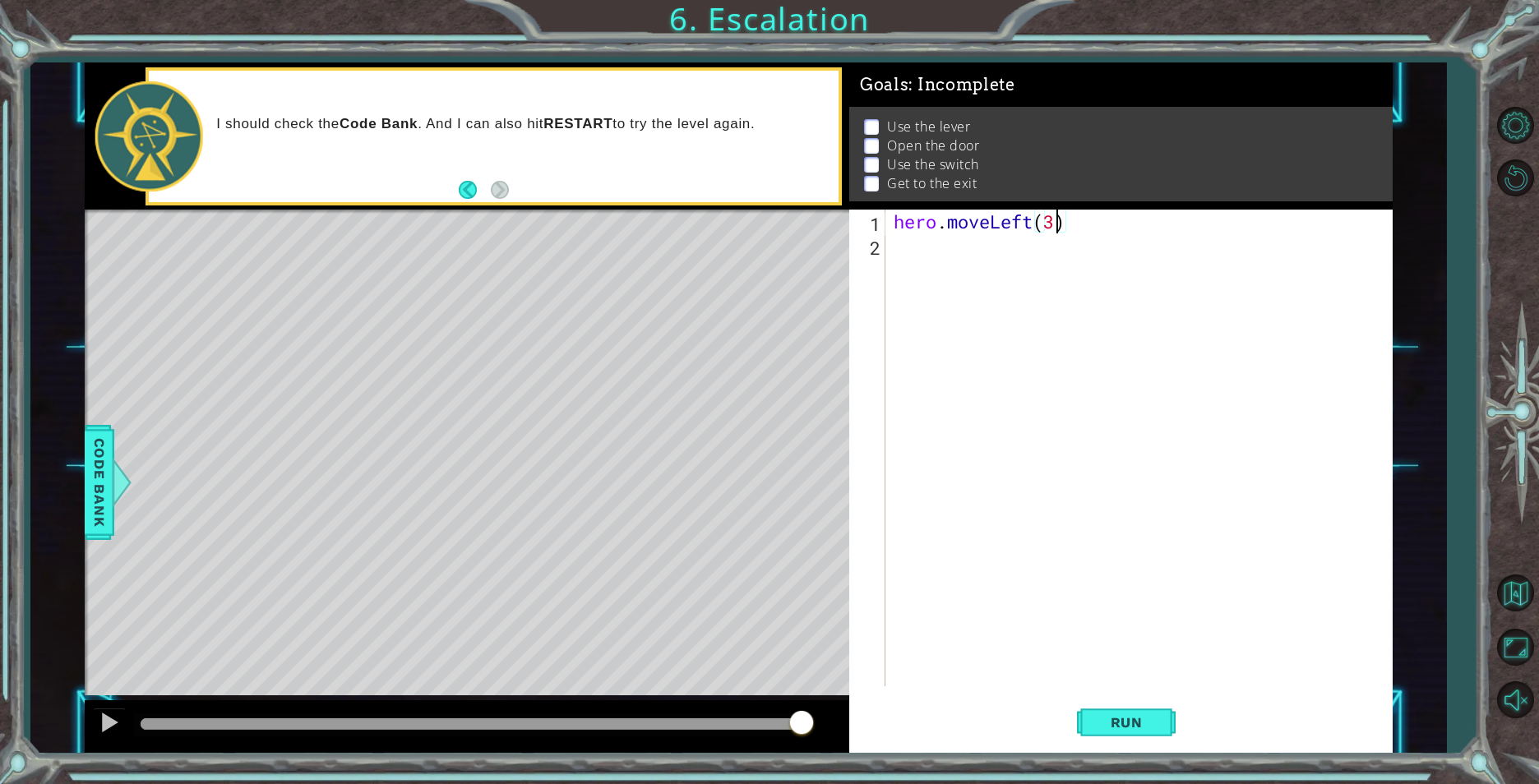 click on "hero . moveLeft ( 3 )" at bounding box center (1143, 472) 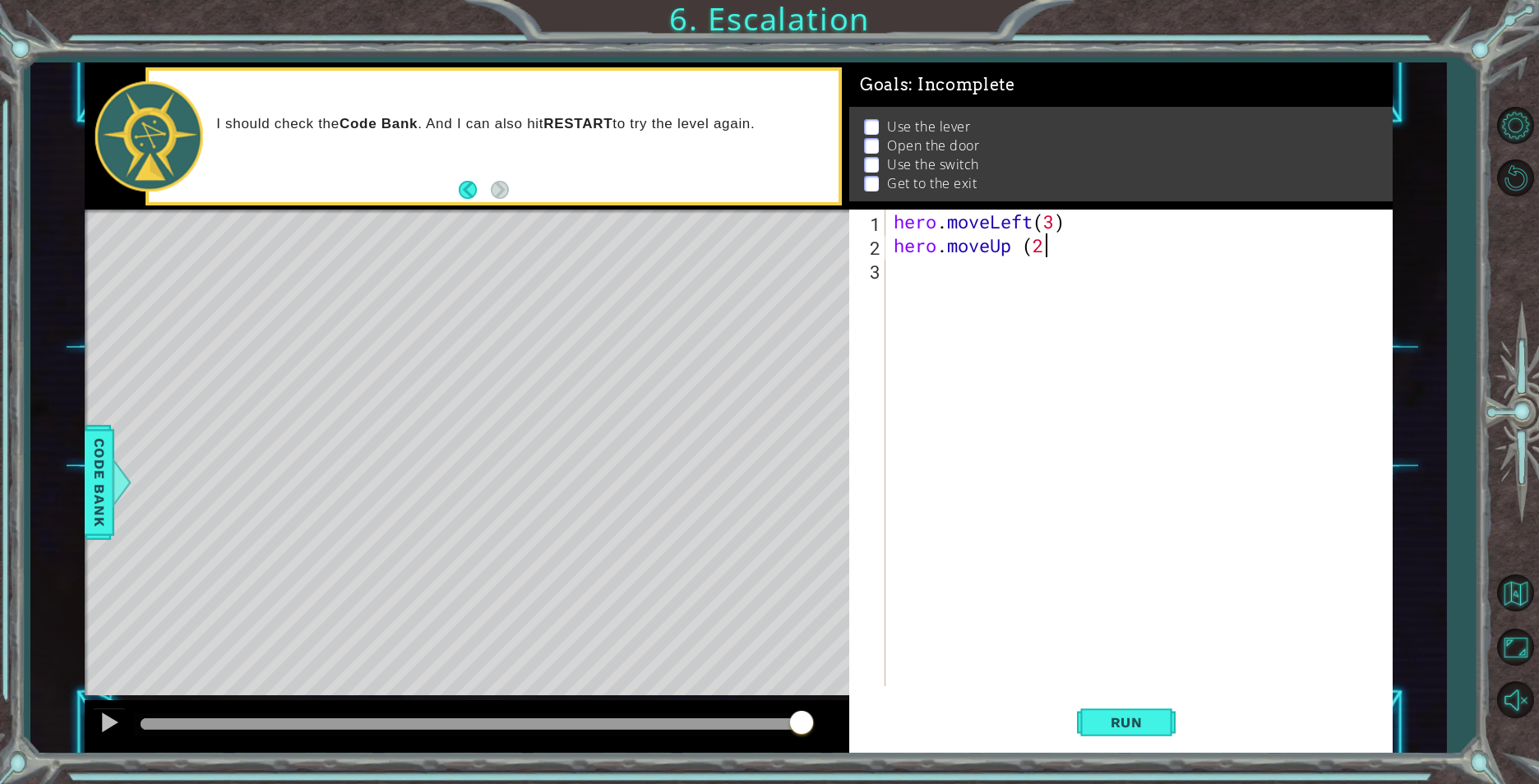 scroll, scrollTop: 0, scrollLeft: 7, axis: horizontal 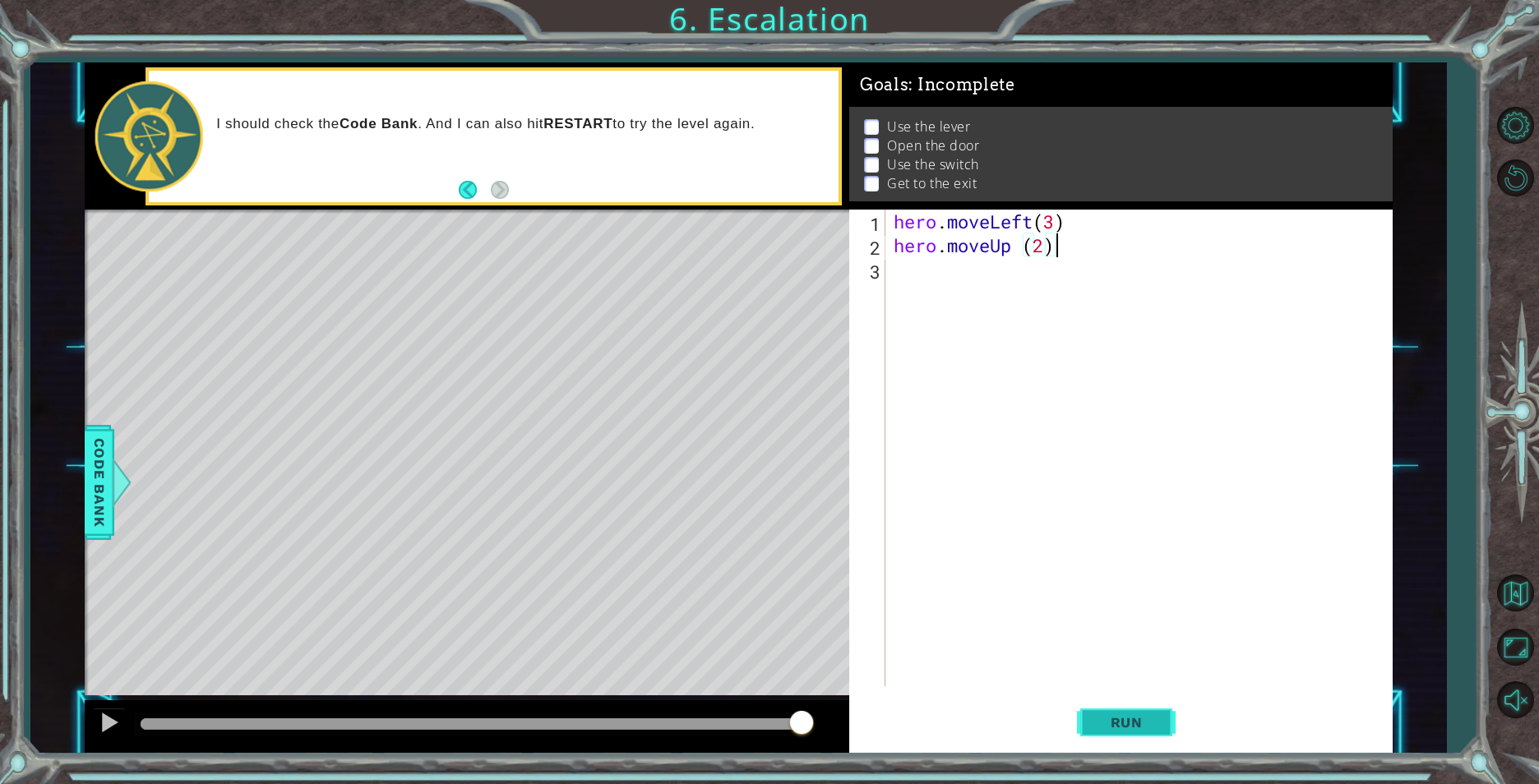type on "hero.moveUp (2)" 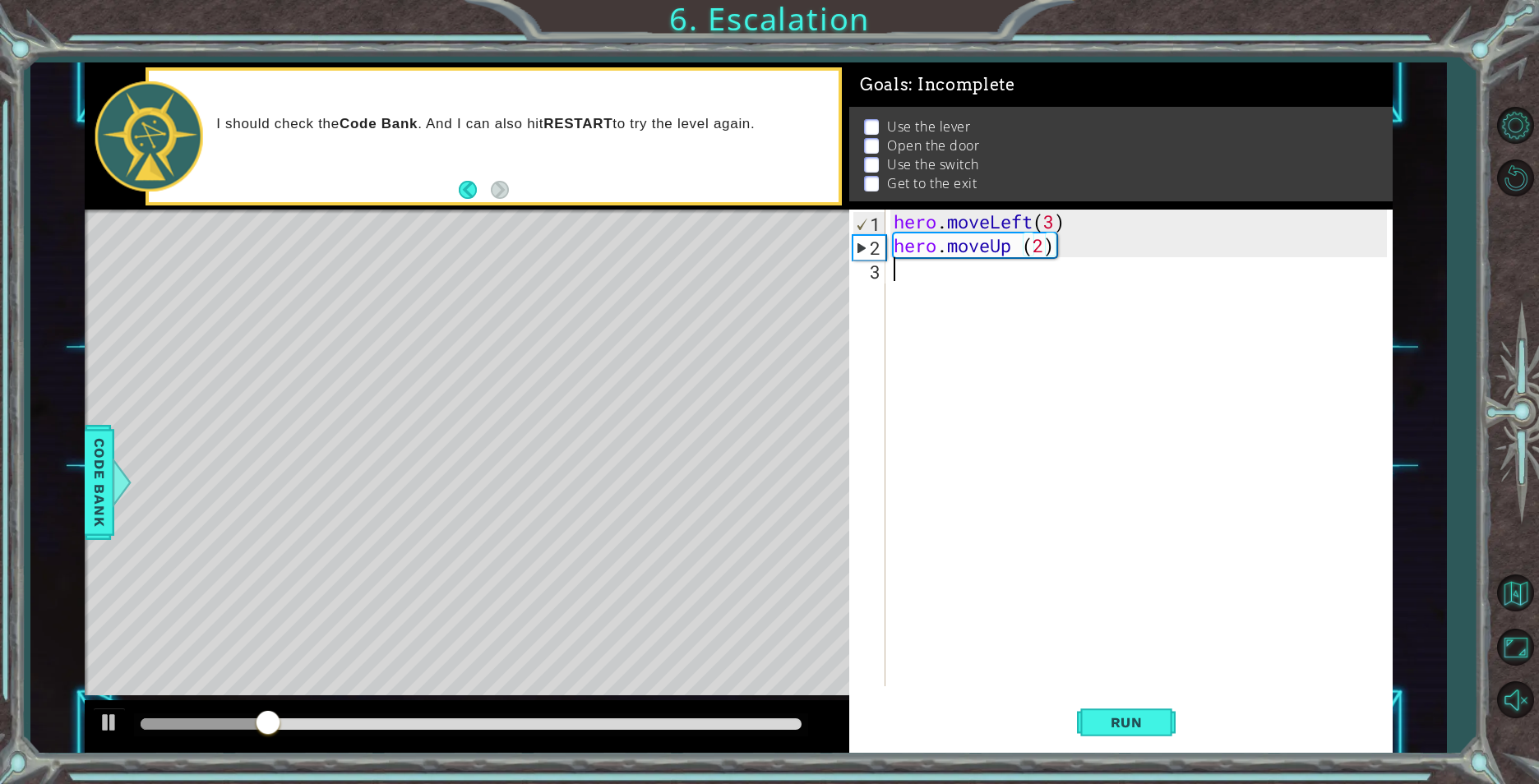 click on "hero . moveLeft ( 3 ) hero . moveUp ( 2 )" at bounding box center [1143, 472] 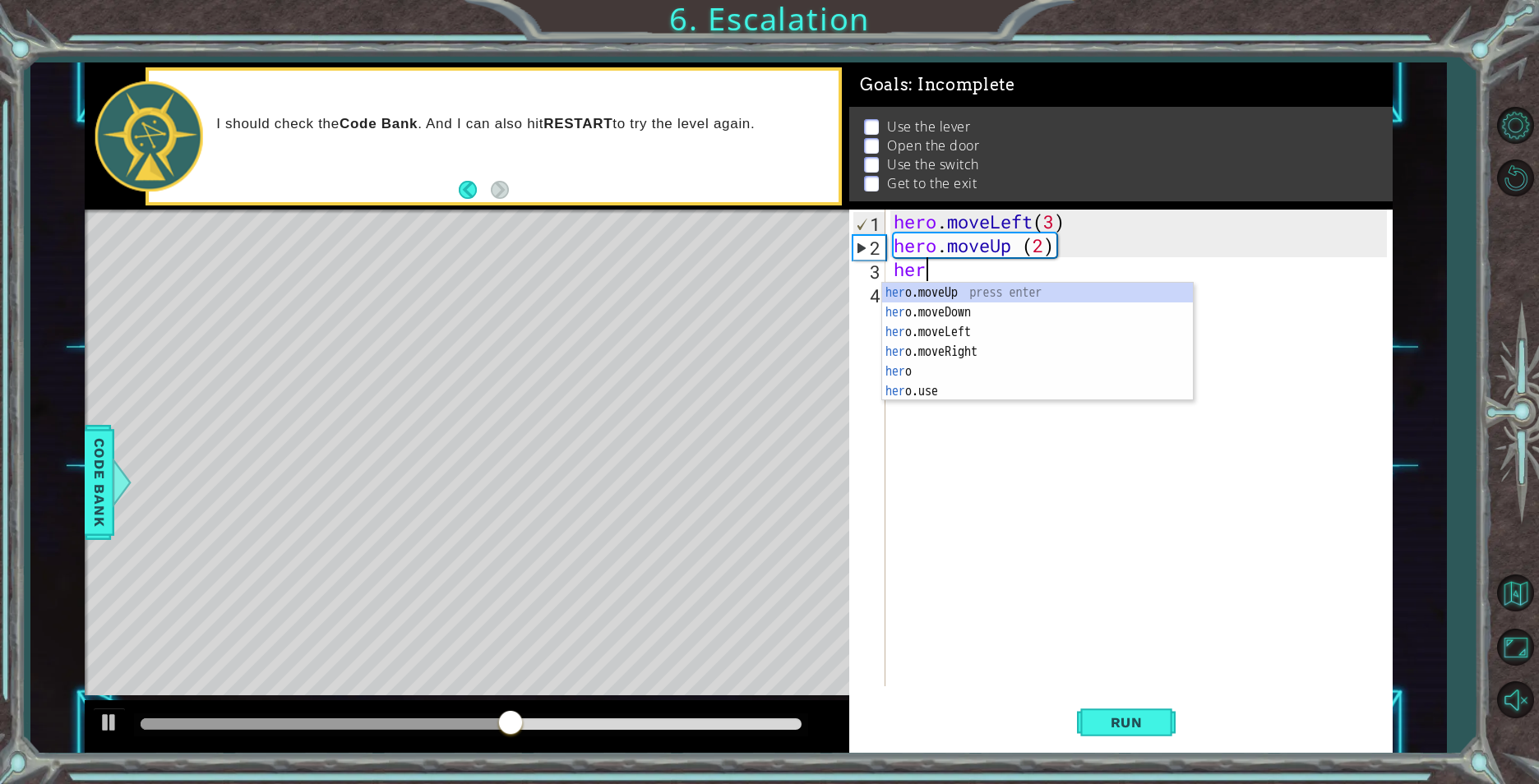 scroll, scrollTop: 0, scrollLeft: 1, axis: horizontal 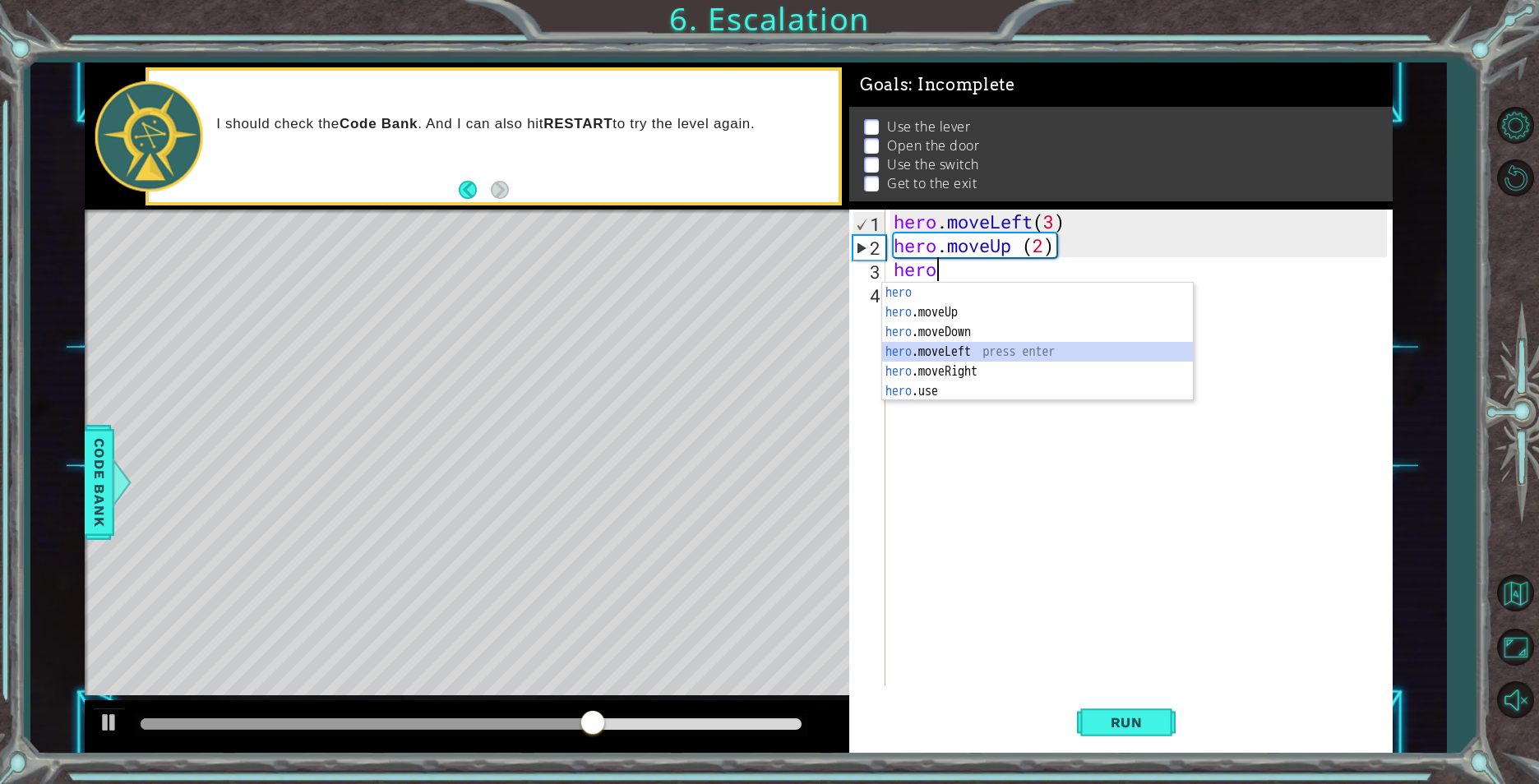 click on "hero press enter hero .moveUp press enter hero .moveDown press enter hero .moveLeft press enter hero .moveRight press enter hero .use press enter" at bounding box center (1038, 362) 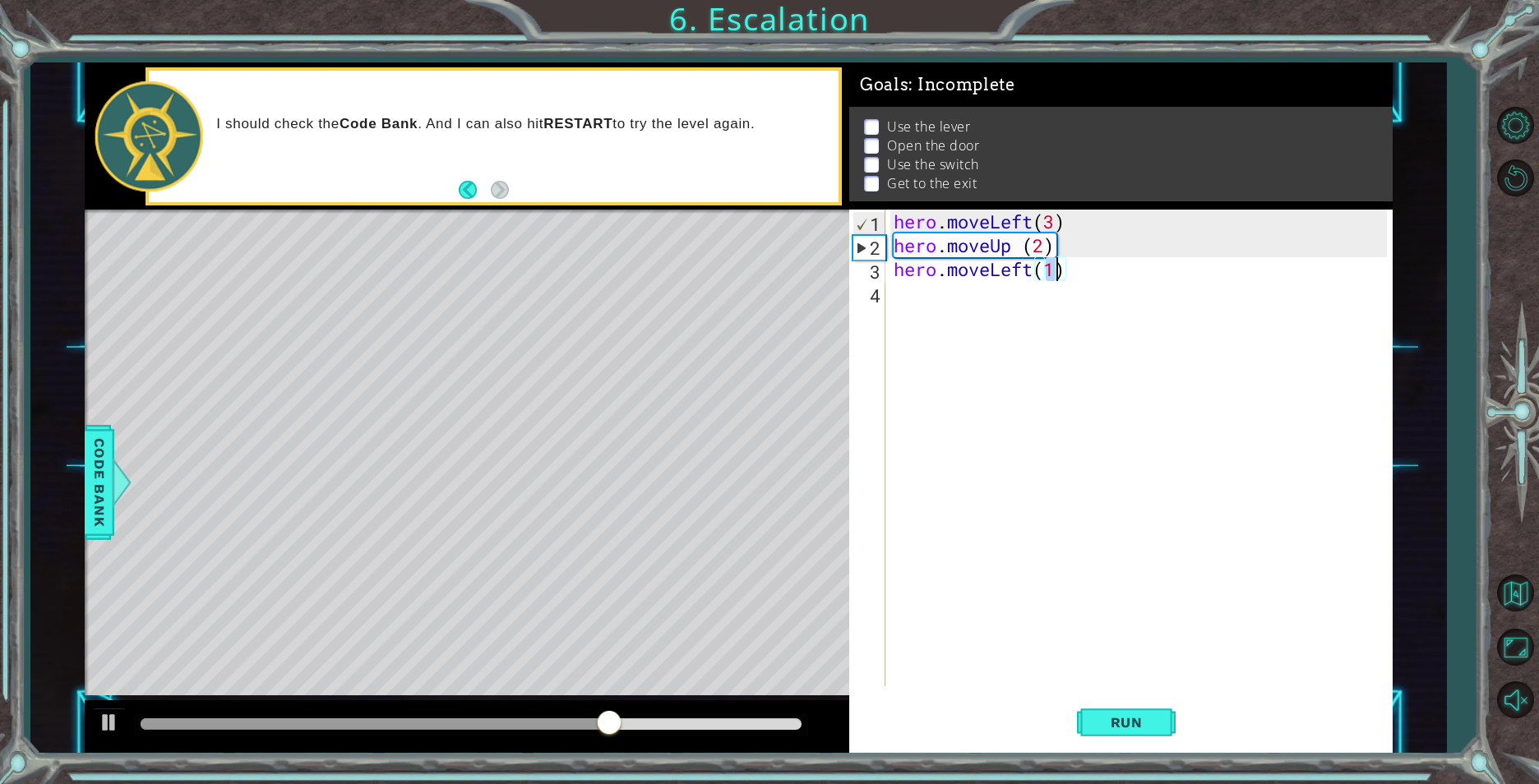 click on "hero . moveLeft ( 3 ) hero . moveUp ( 2 ) hero . moveLeft ( 1 )" at bounding box center (1143, 472) 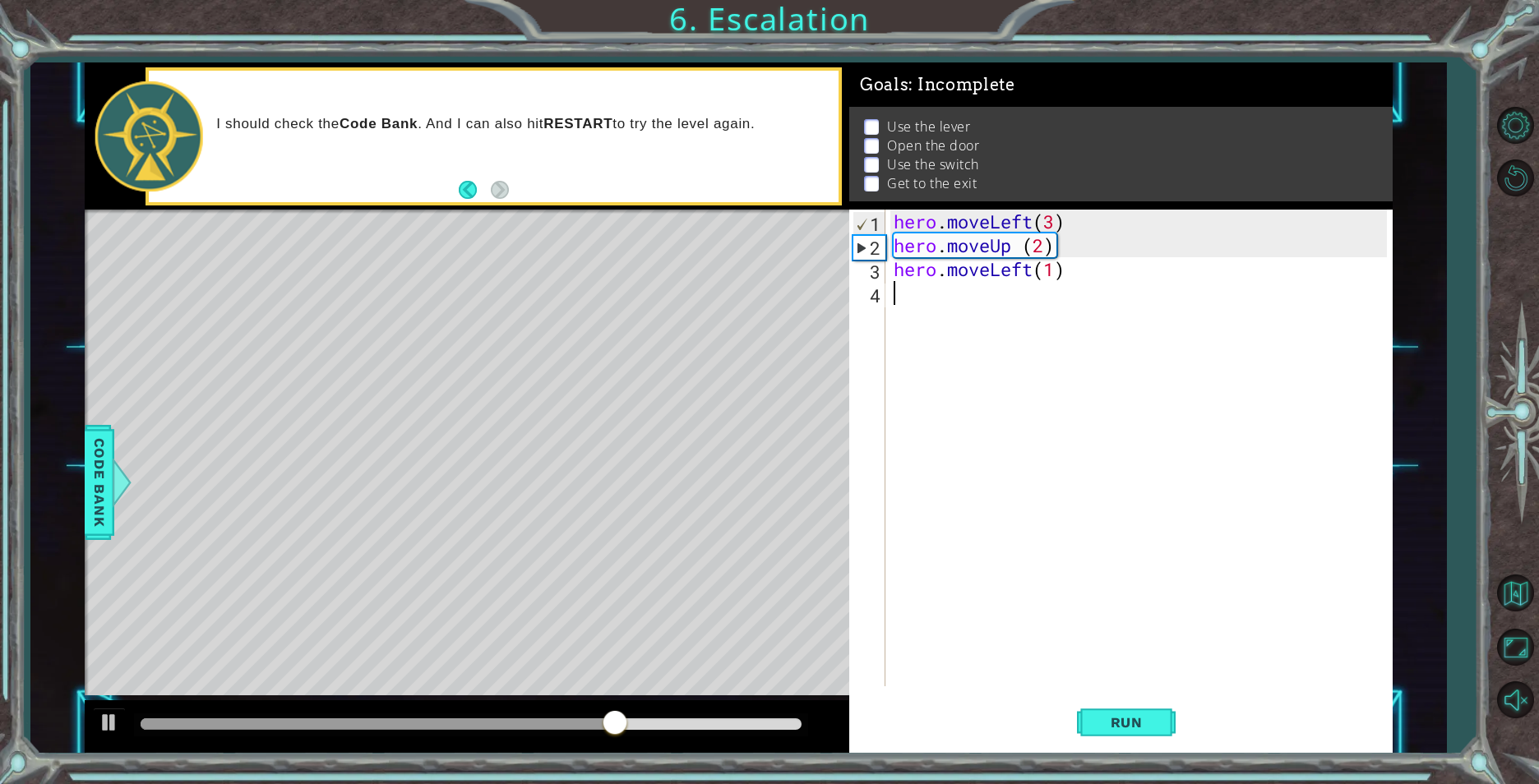 scroll, scrollTop: 0, scrollLeft: 0, axis: both 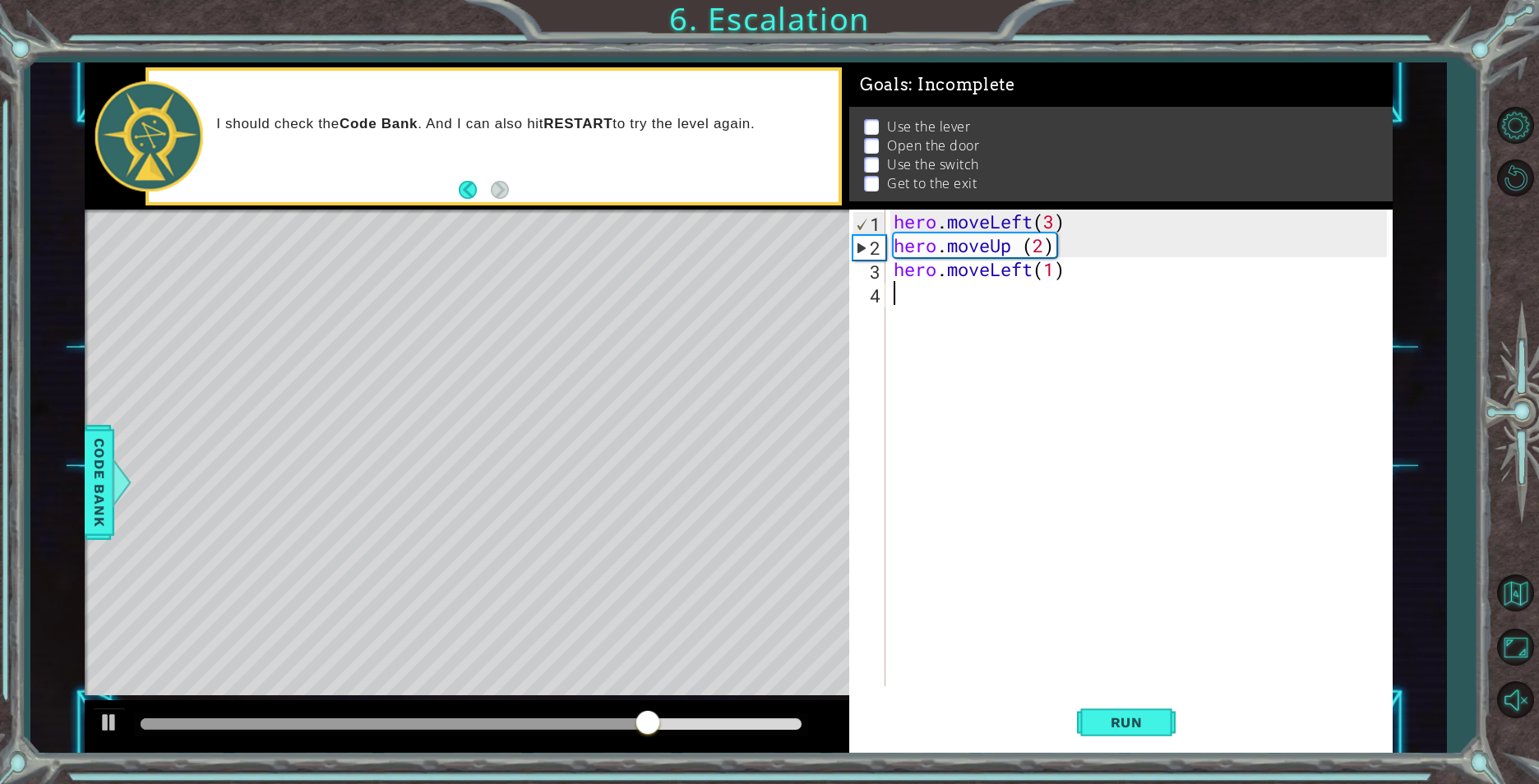 type on "h" 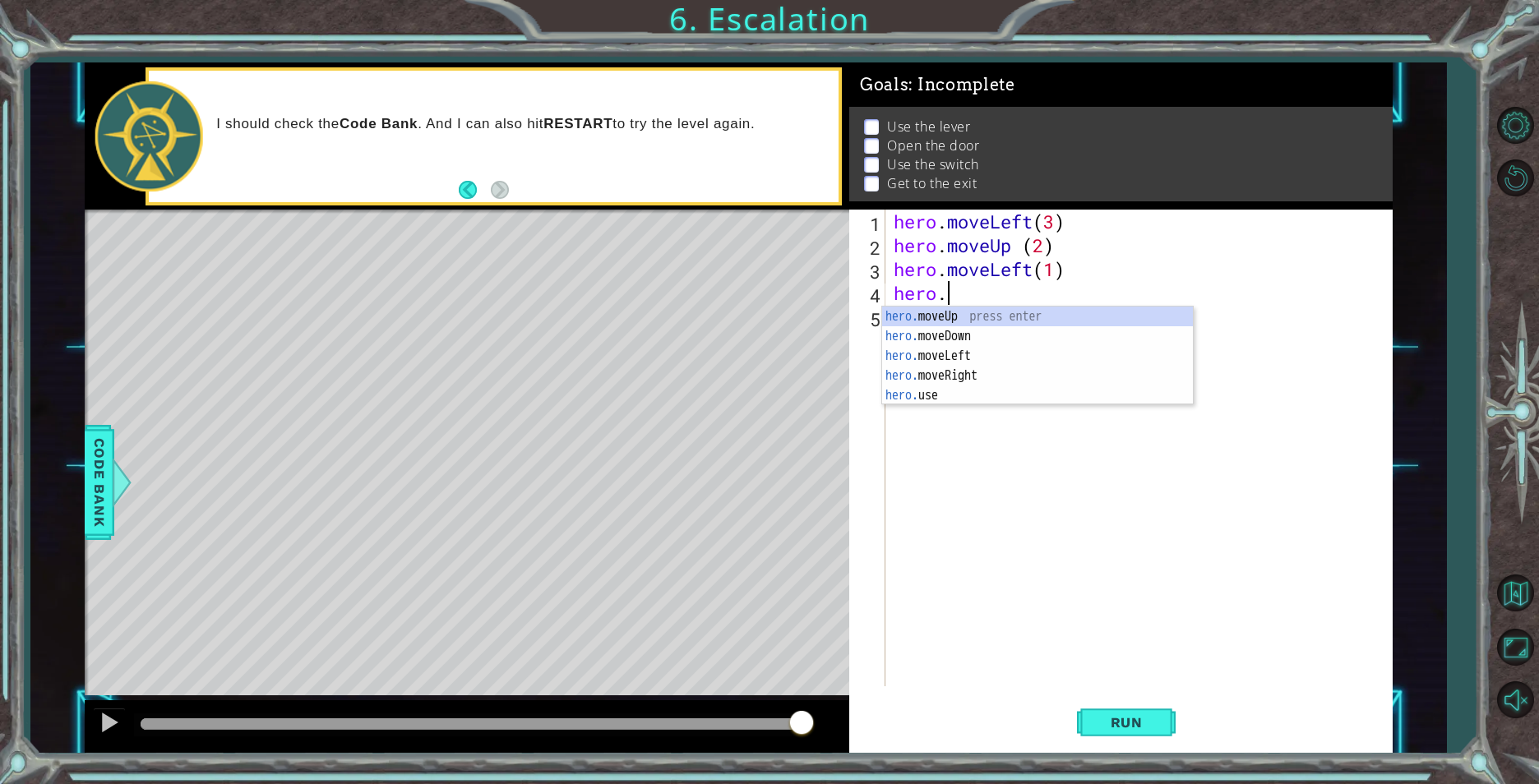scroll, scrollTop: 0, scrollLeft: 2, axis: horizontal 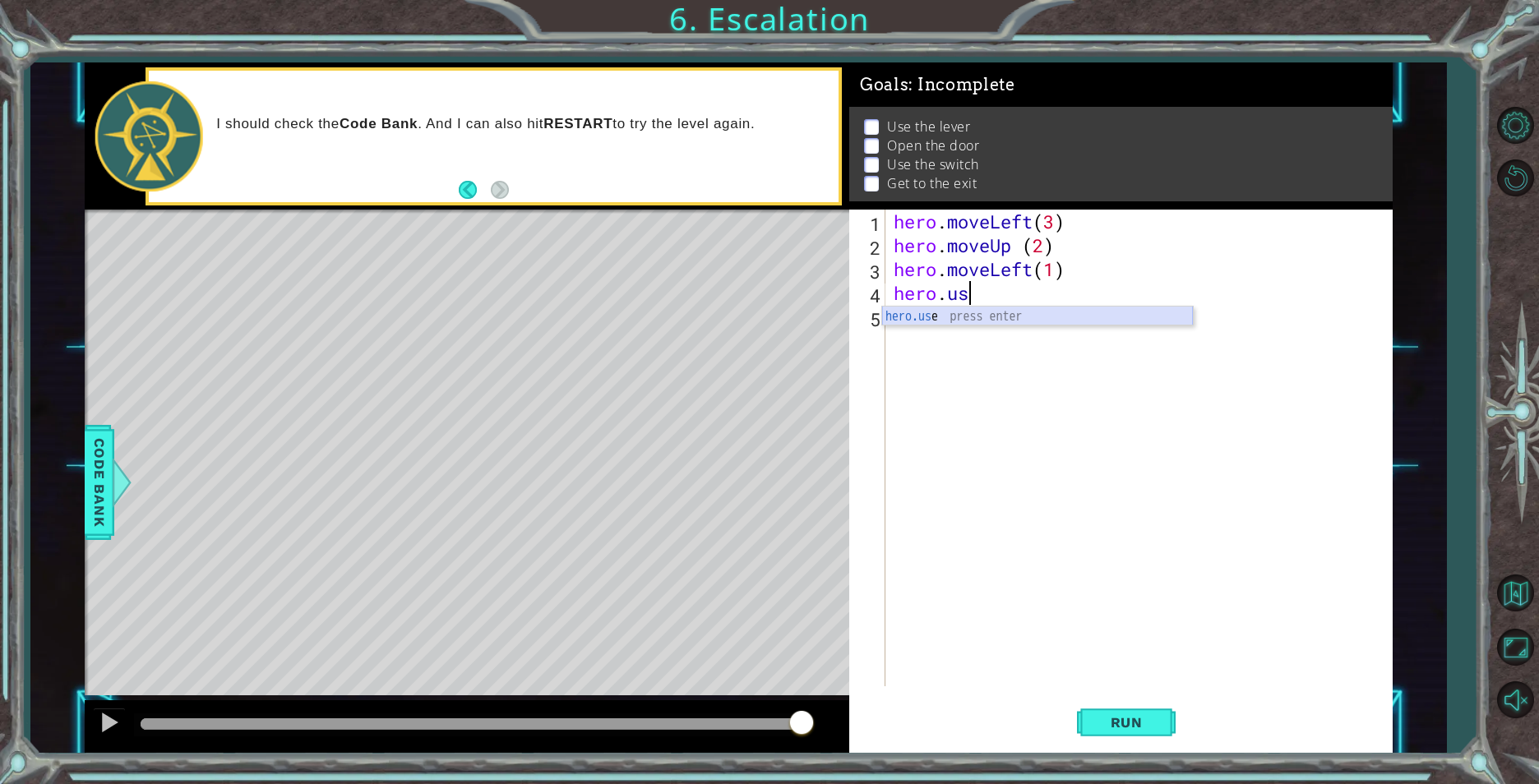 click on "hero.us e press enter" at bounding box center [1038, 336] 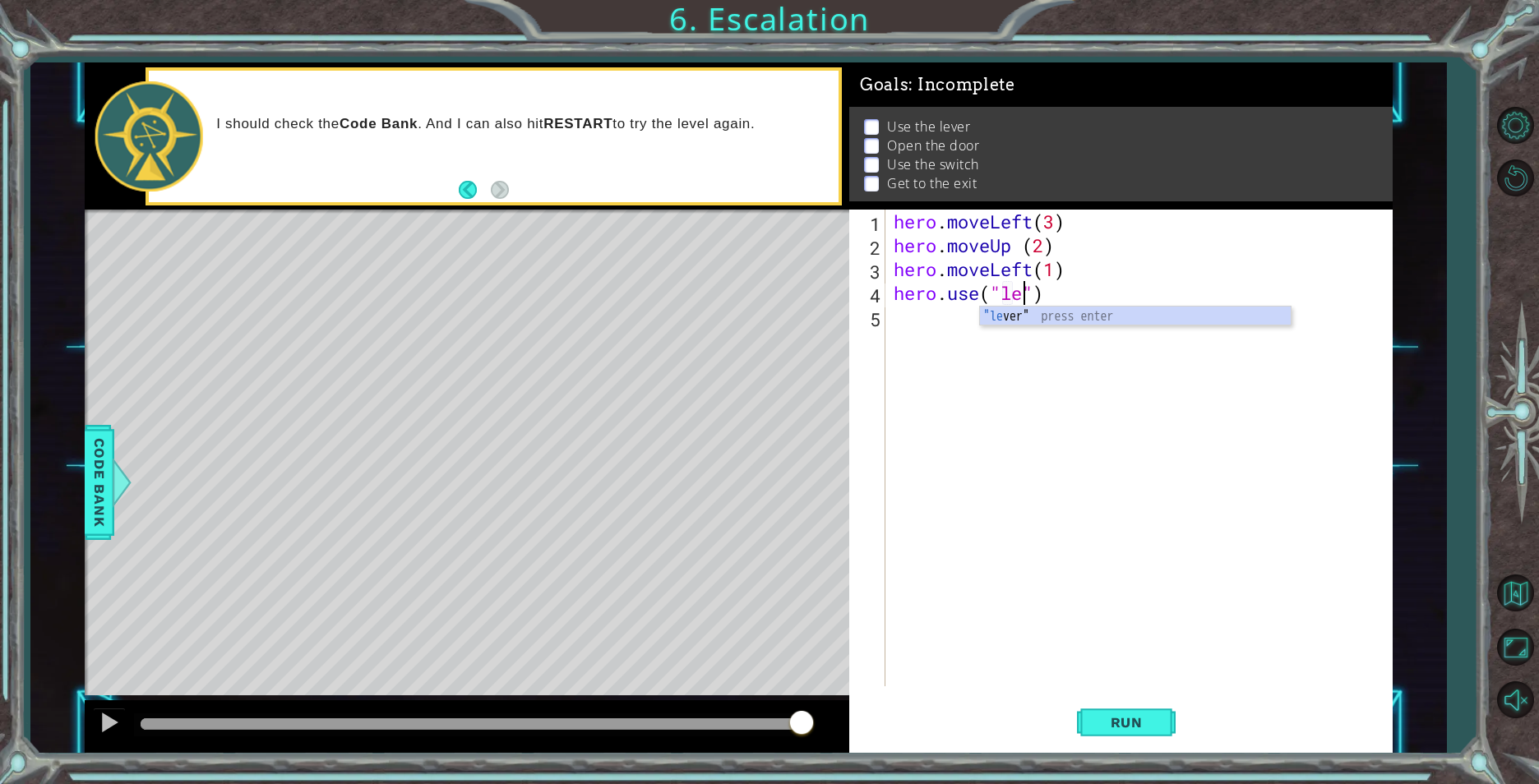 scroll, scrollTop: 0, scrollLeft: 7, axis: horizontal 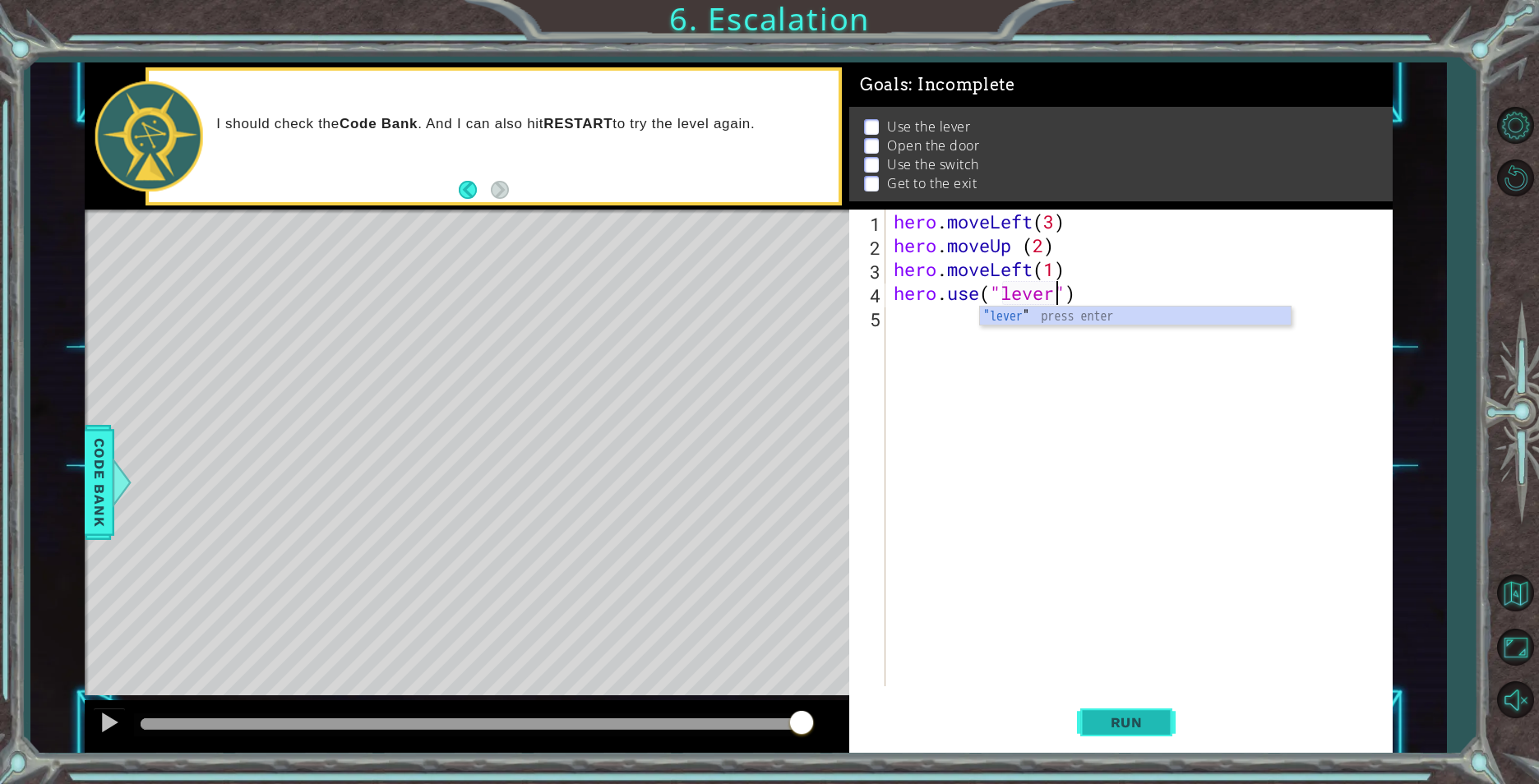 type on "hero.use("lever")" 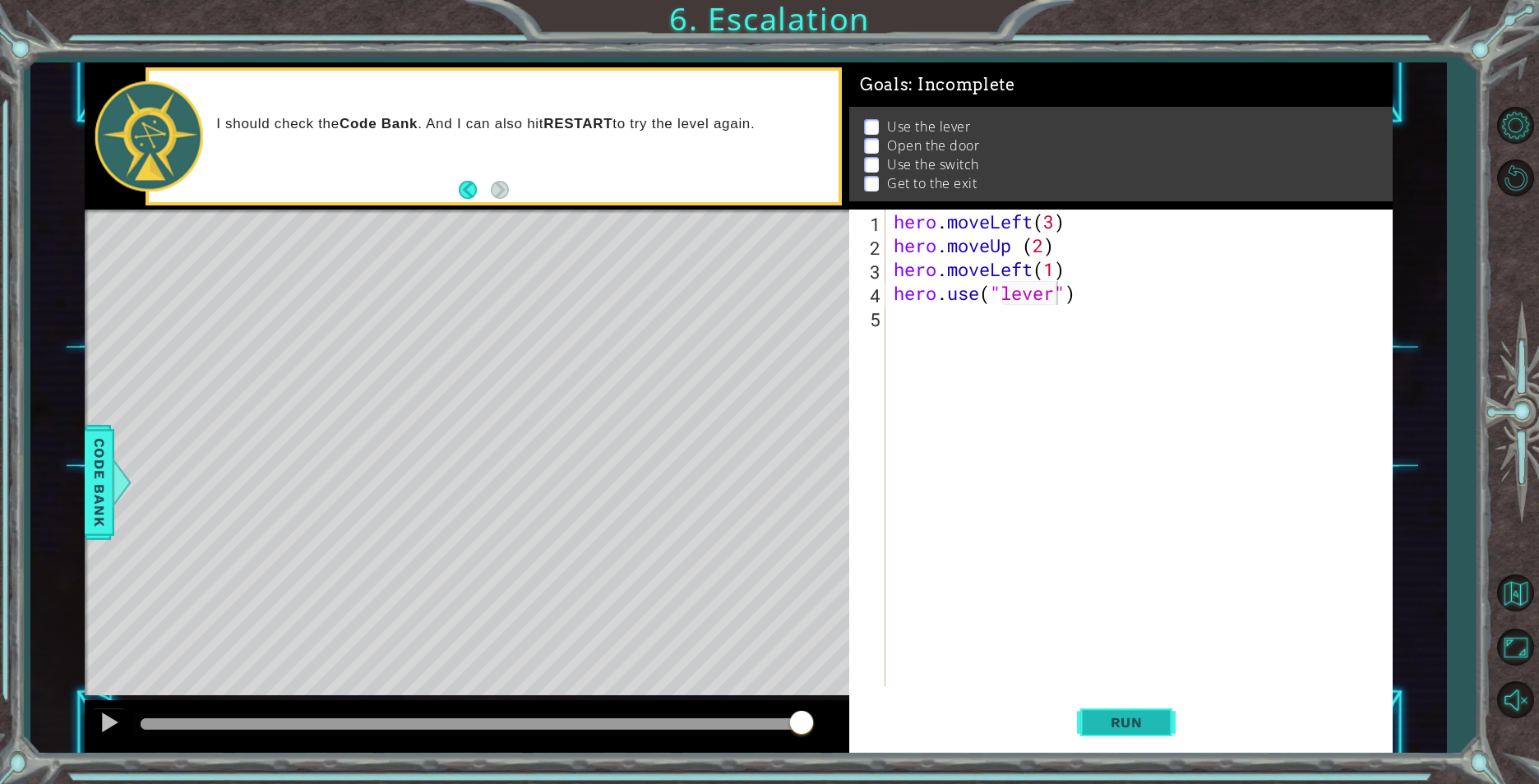 click on "Run" at bounding box center (1126, 722) 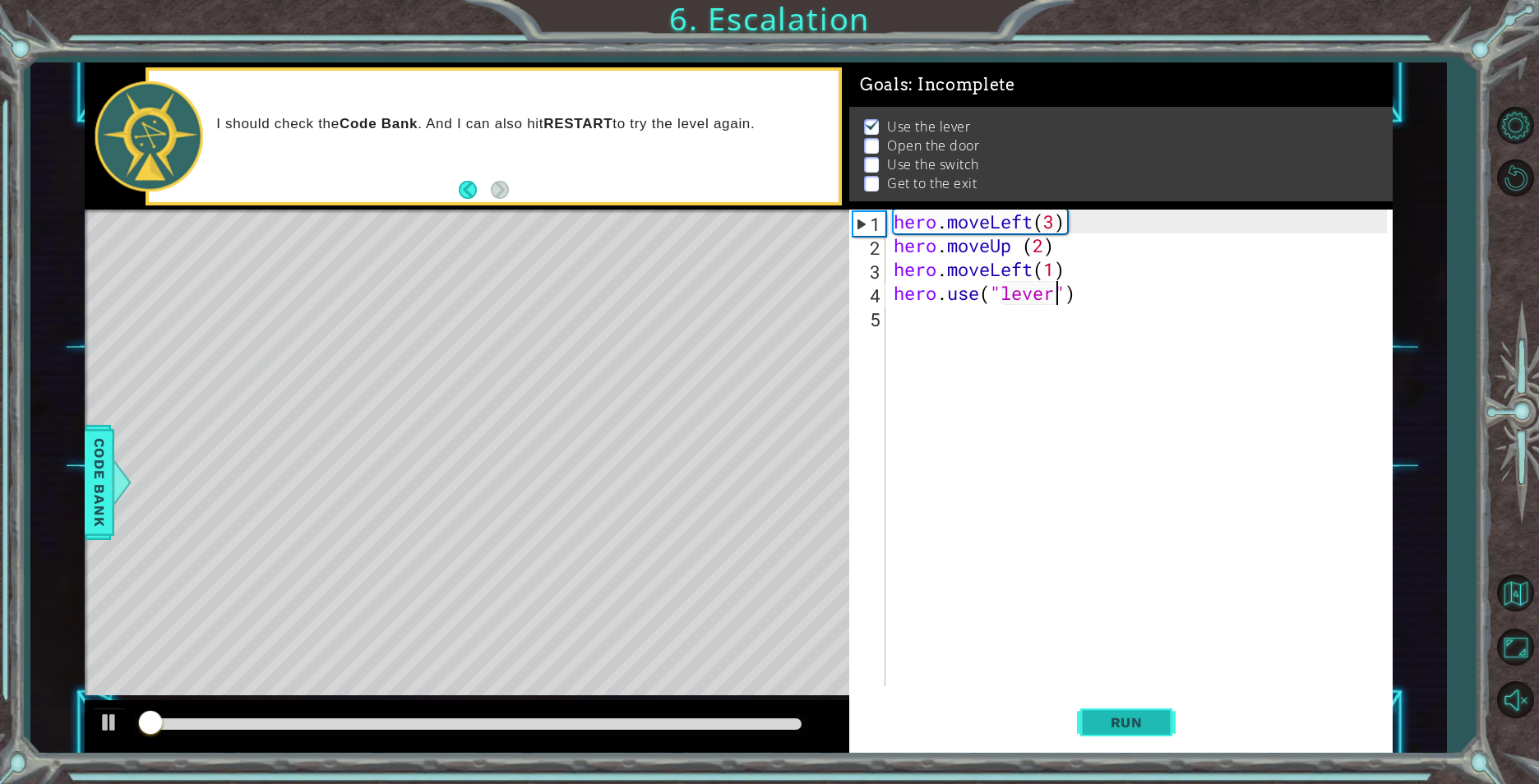scroll, scrollTop: 7, scrollLeft: 0, axis: vertical 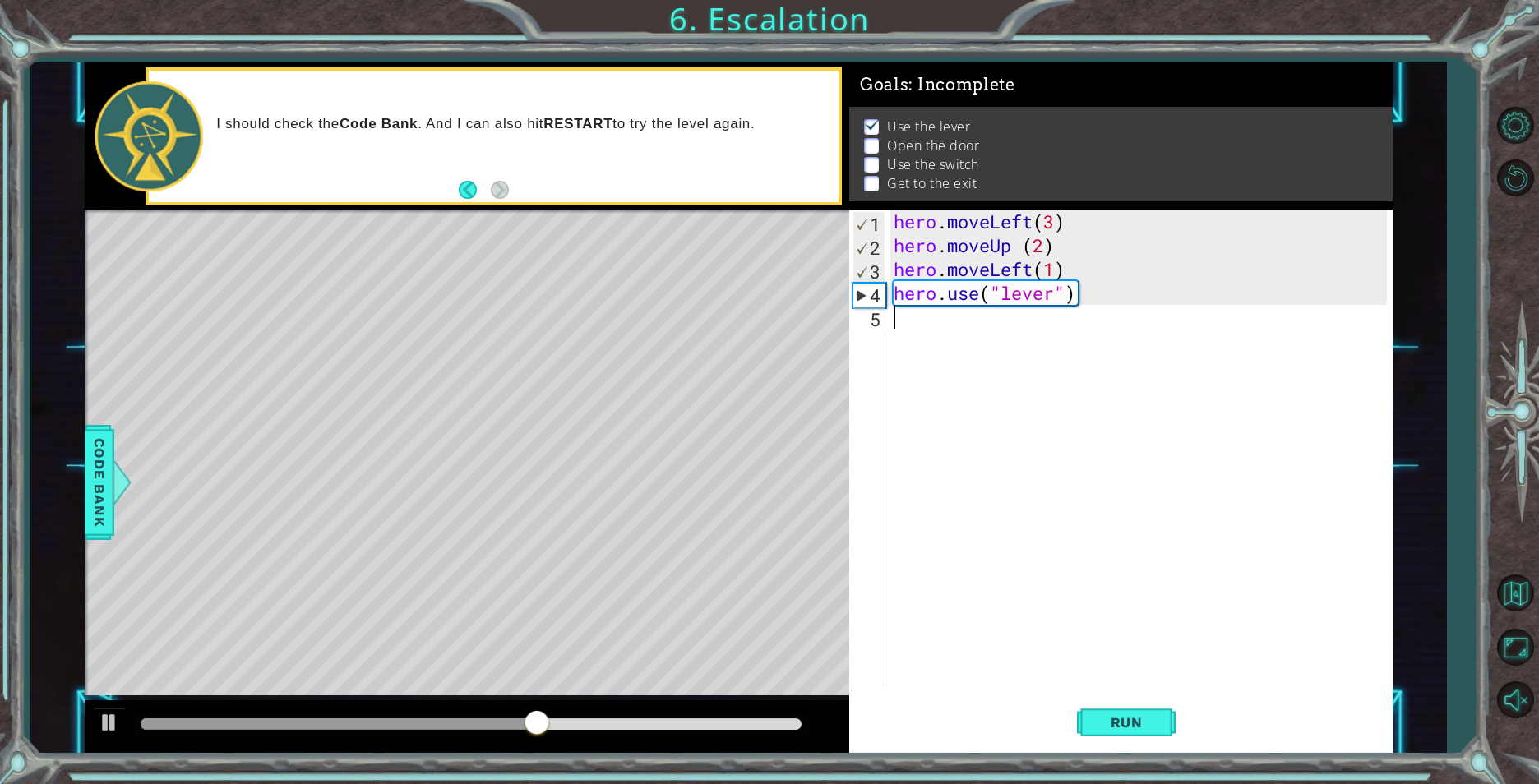 click on "hero . moveLeft ( 3 ) hero . moveUp ( 2 ) hero . moveLeft ( 1 ) hero . use ( "lever" )" at bounding box center (1143, 472) 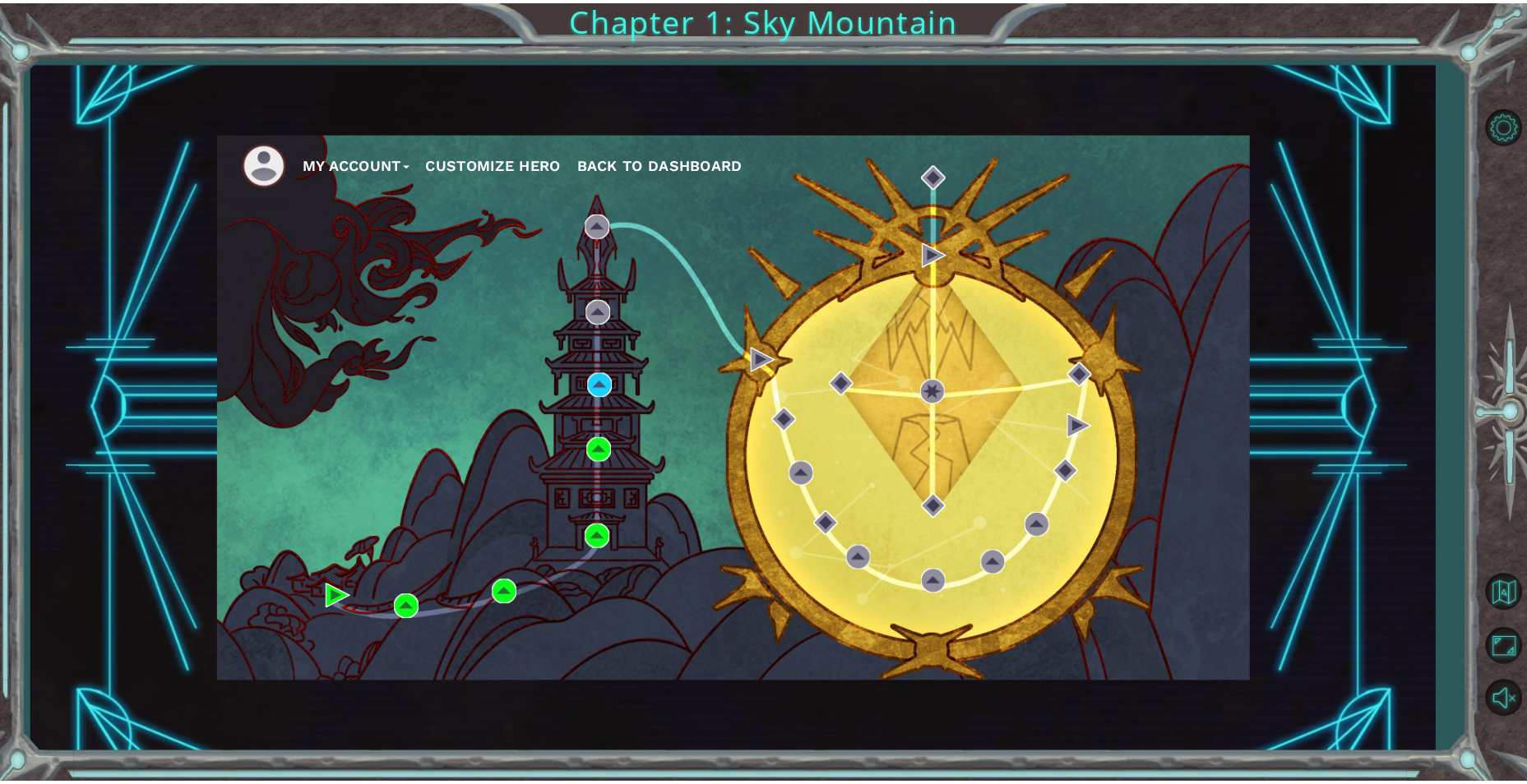scroll, scrollTop: 0, scrollLeft: 0, axis: both 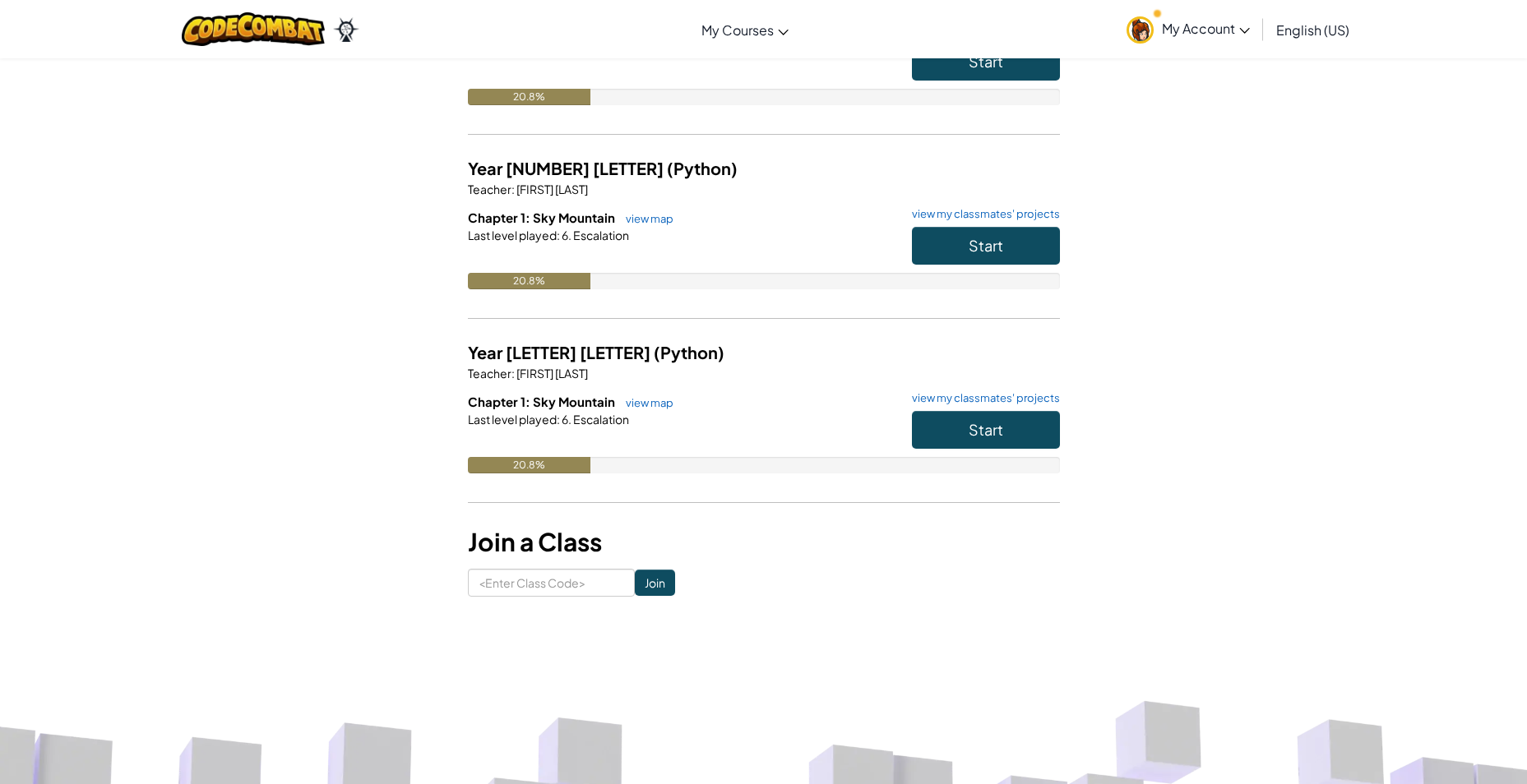 click on "My Account" at bounding box center [1205, 28] 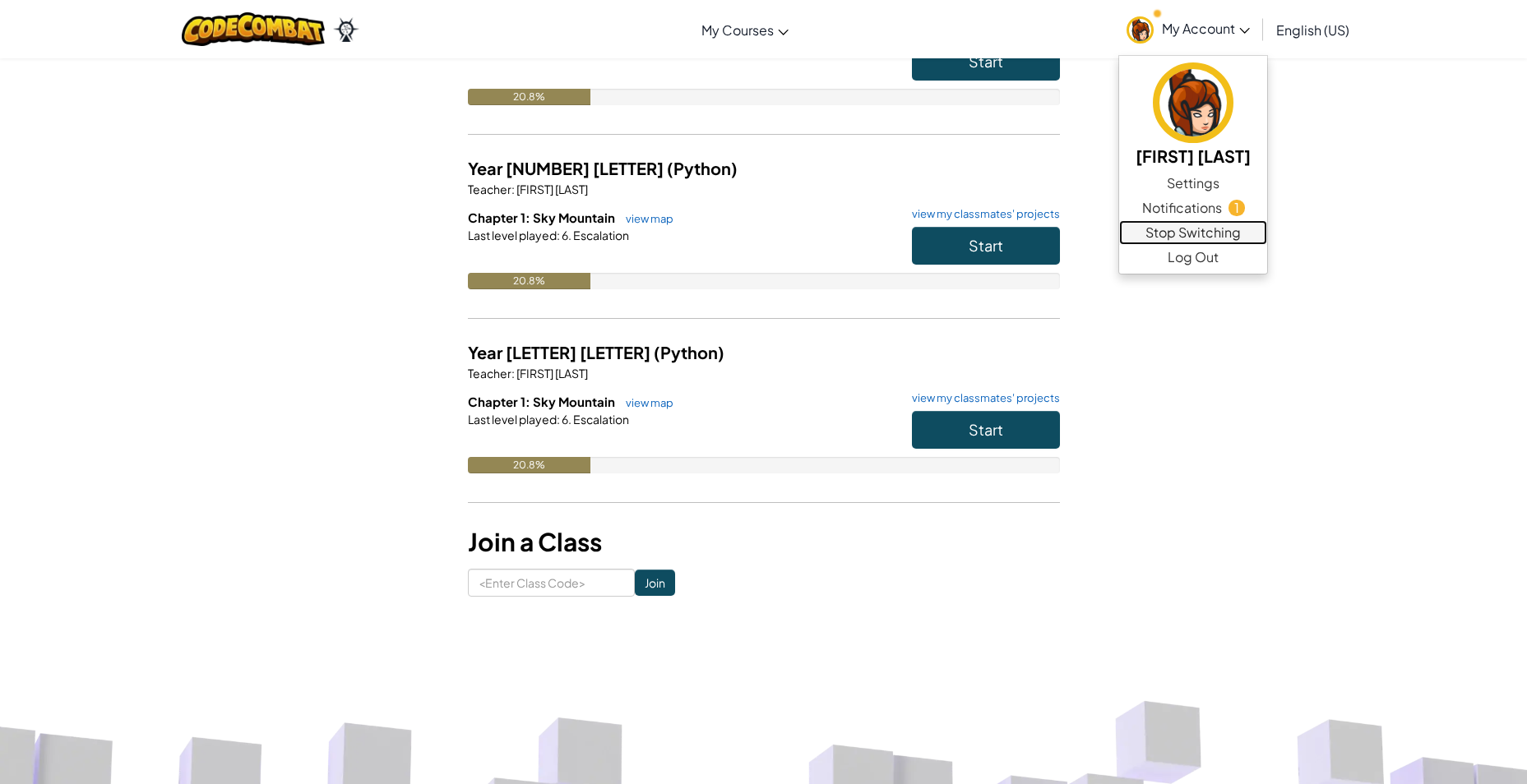 click on "Stop Switching" at bounding box center (1193, 233) 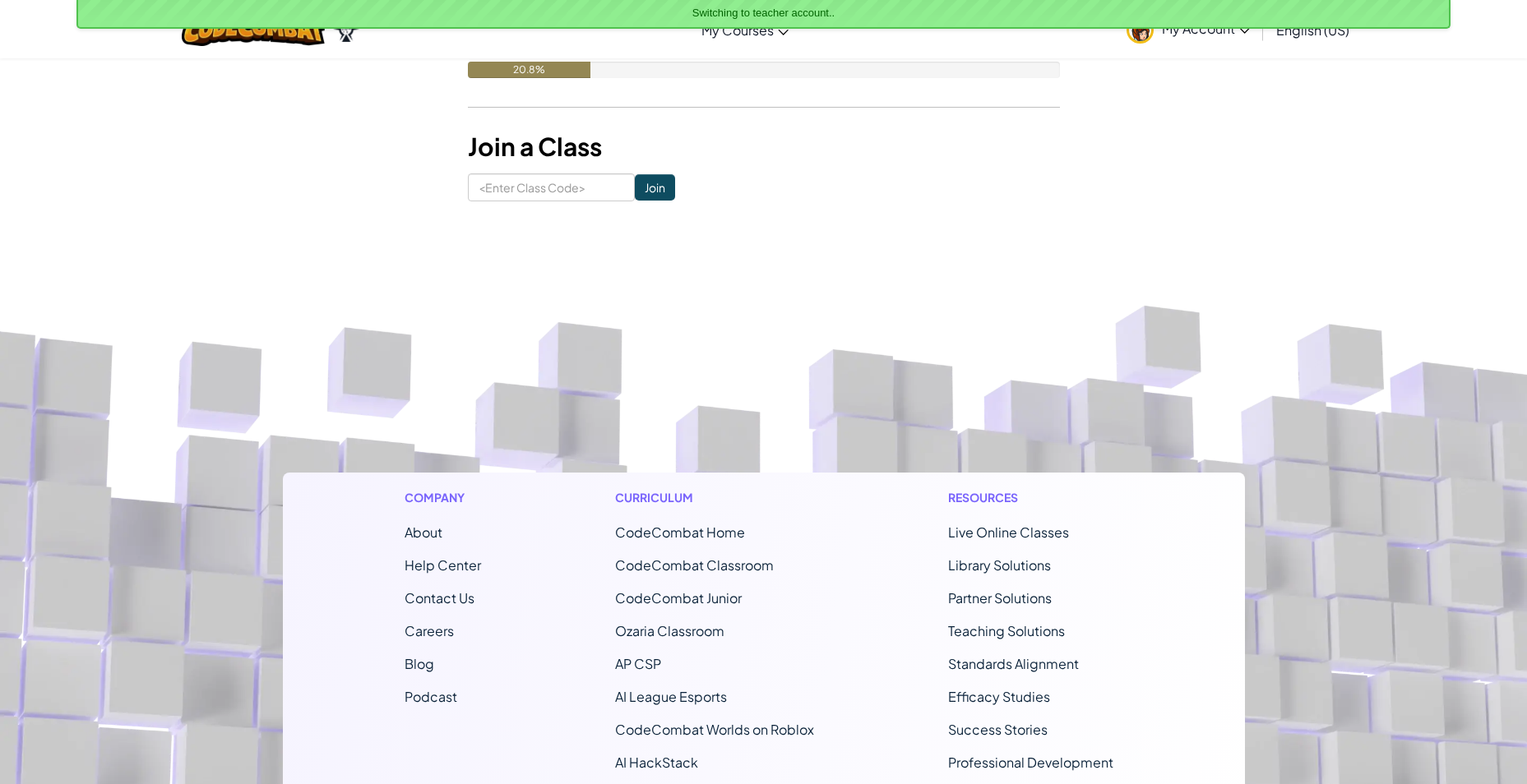 scroll, scrollTop: 849, scrollLeft: 0, axis: vertical 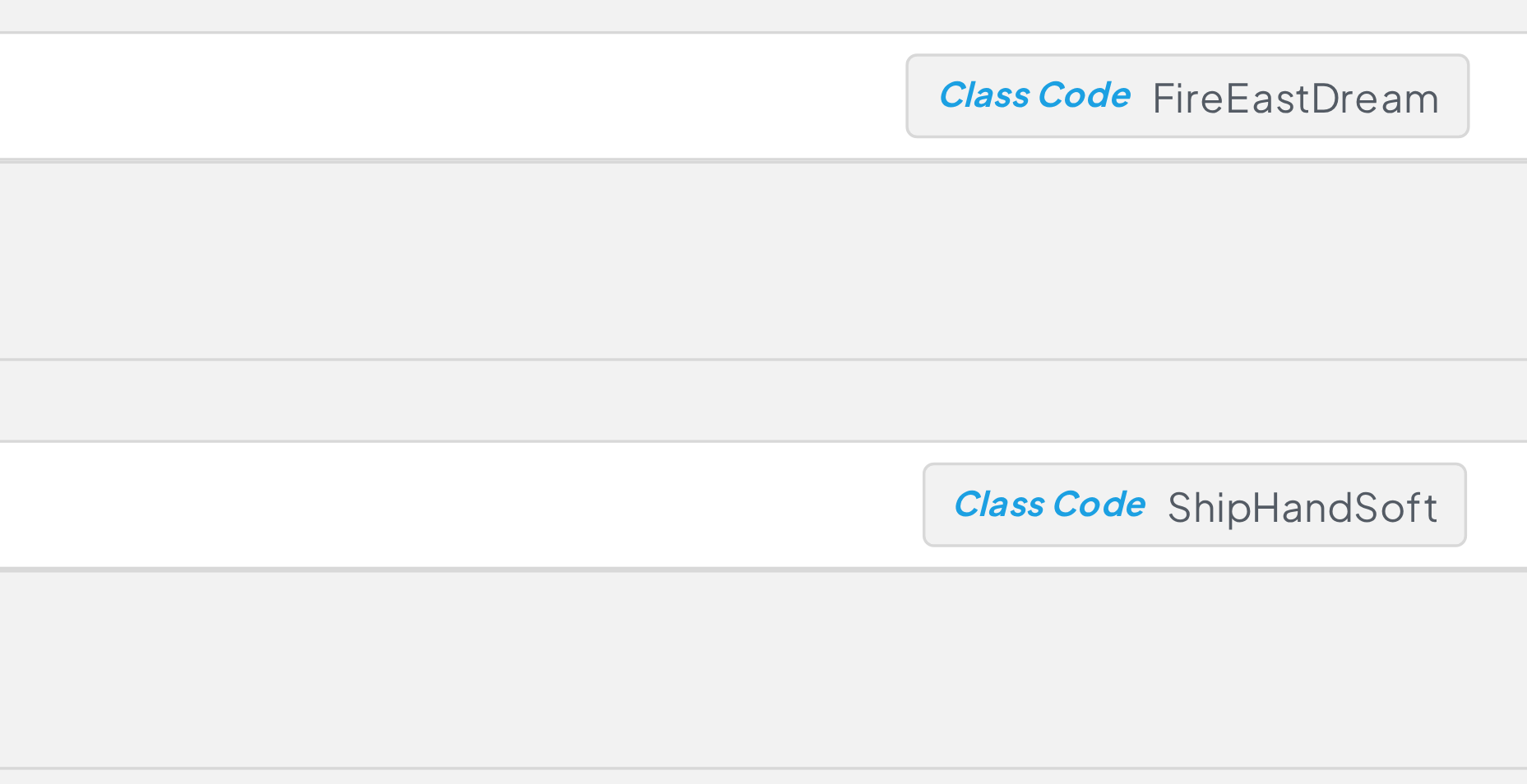 drag, startPoint x: 1178, startPoint y: 274, endPoint x: 1141, endPoint y: 273, distance: 37.01351 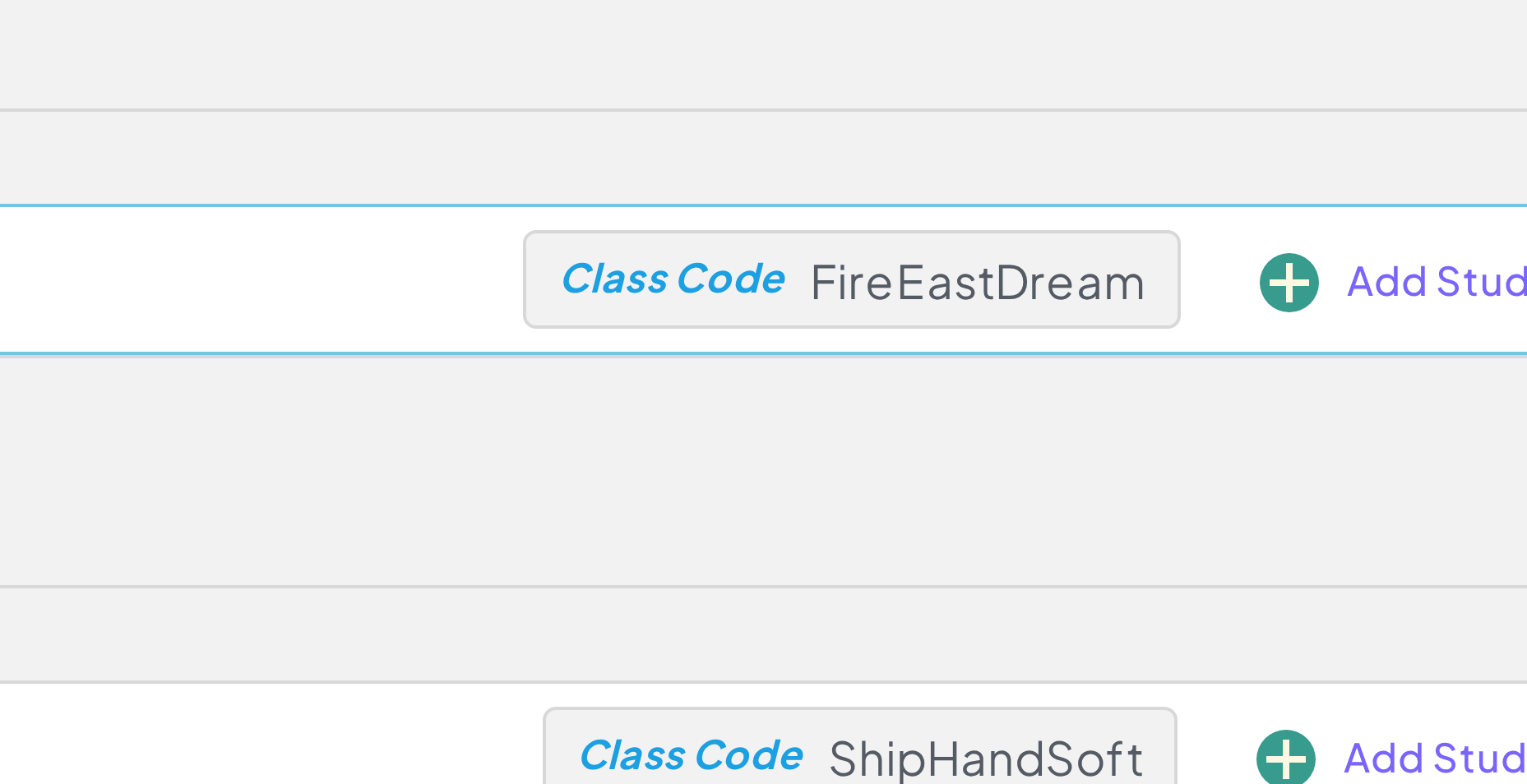 click on "FireEastDream" at bounding box center [1210, -255] 